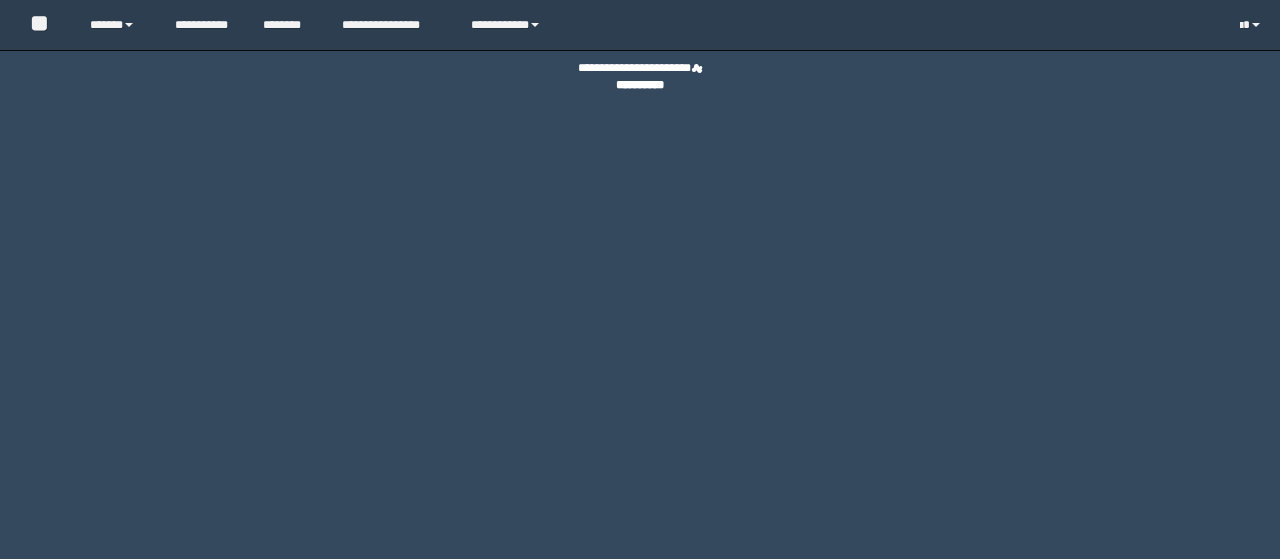 scroll, scrollTop: 0, scrollLeft: 0, axis: both 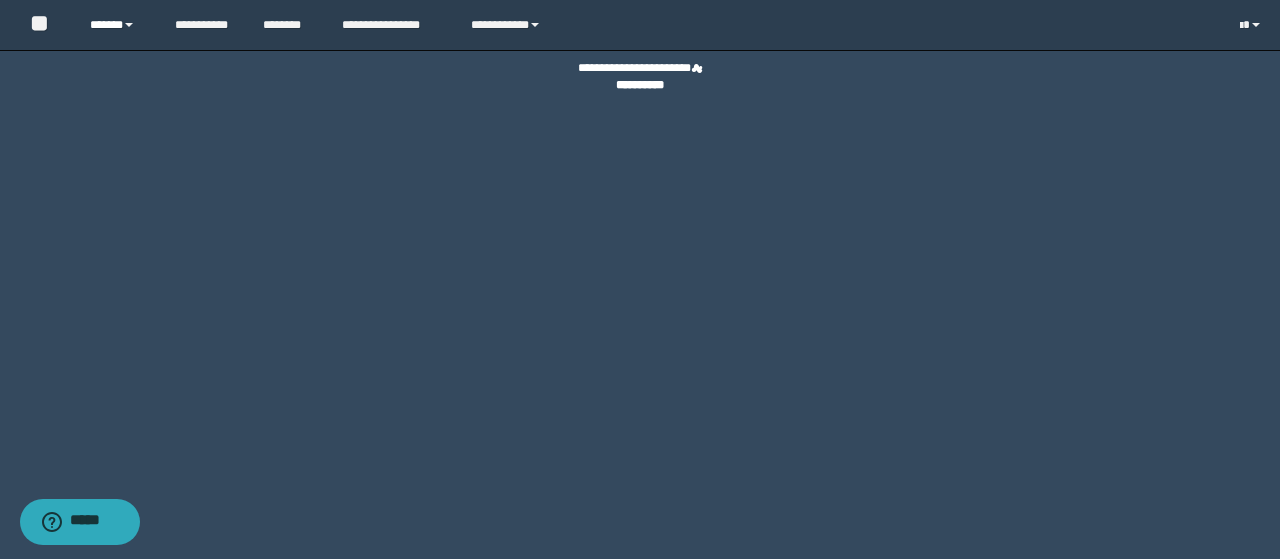 click on "******" at bounding box center [117, 25] 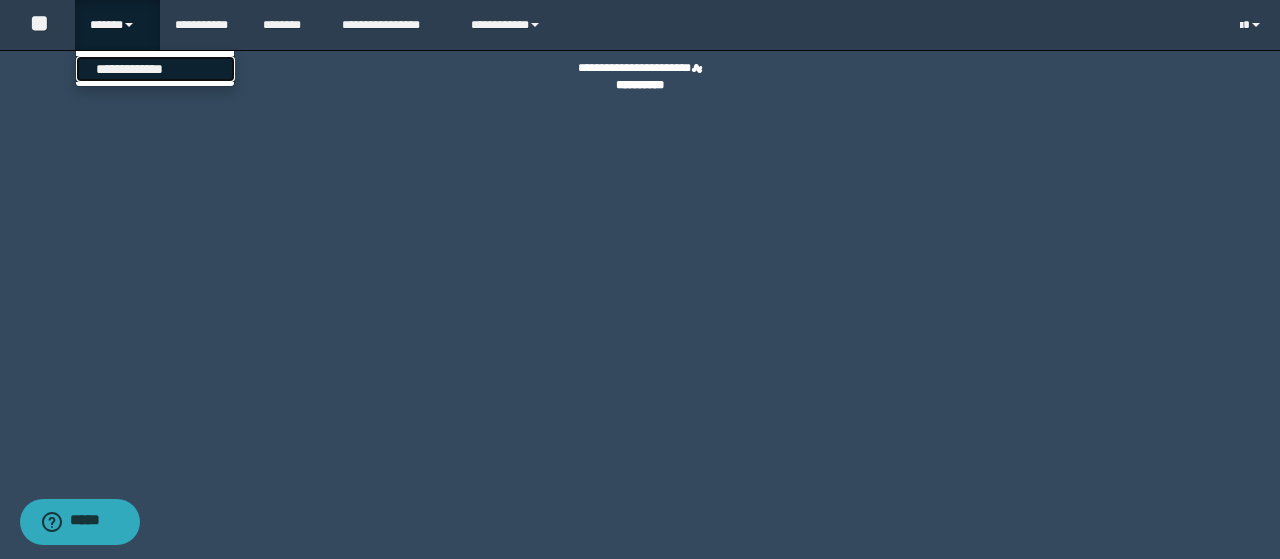click on "**********" at bounding box center [155, 69] 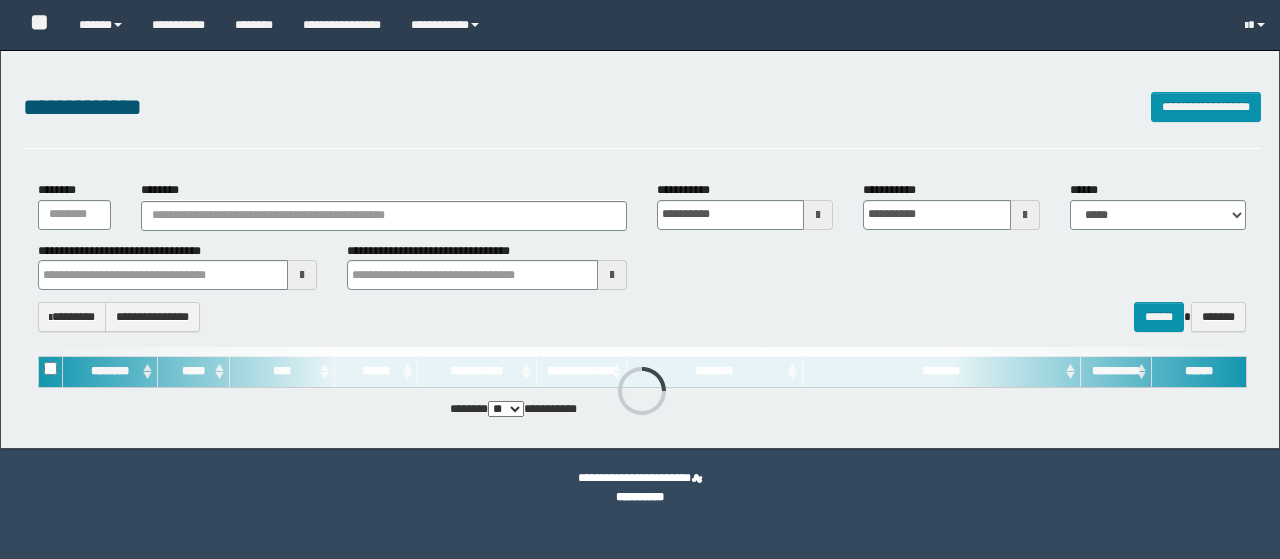 scroll, scrollTop: 0, scrollLeft: 0, axis: both 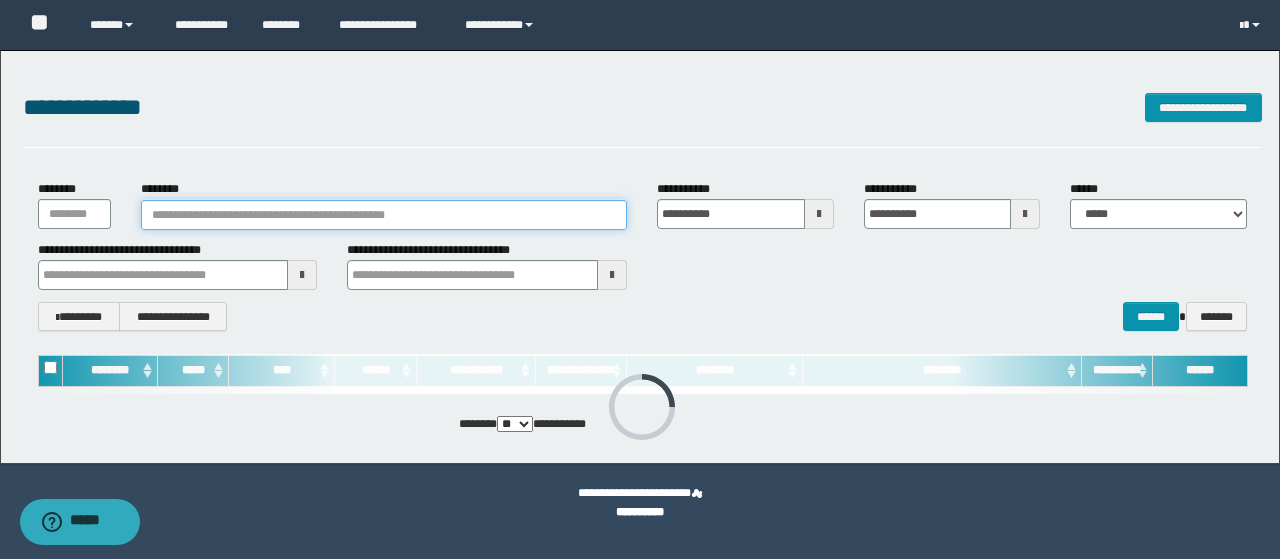 click on "********" at bounding box center [384, 215] 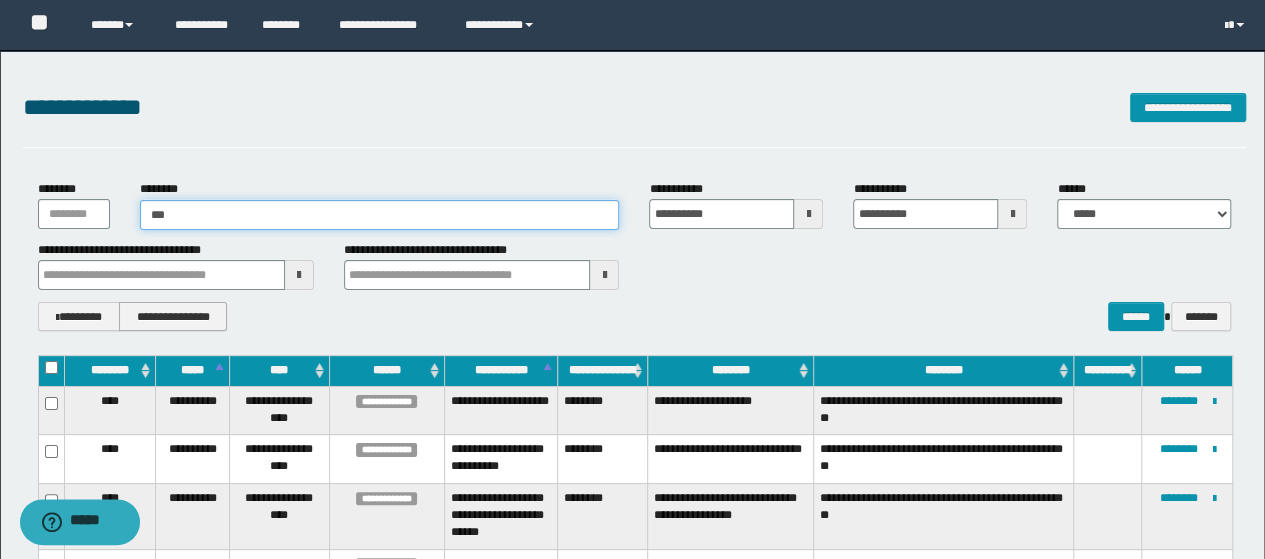 type on "****" 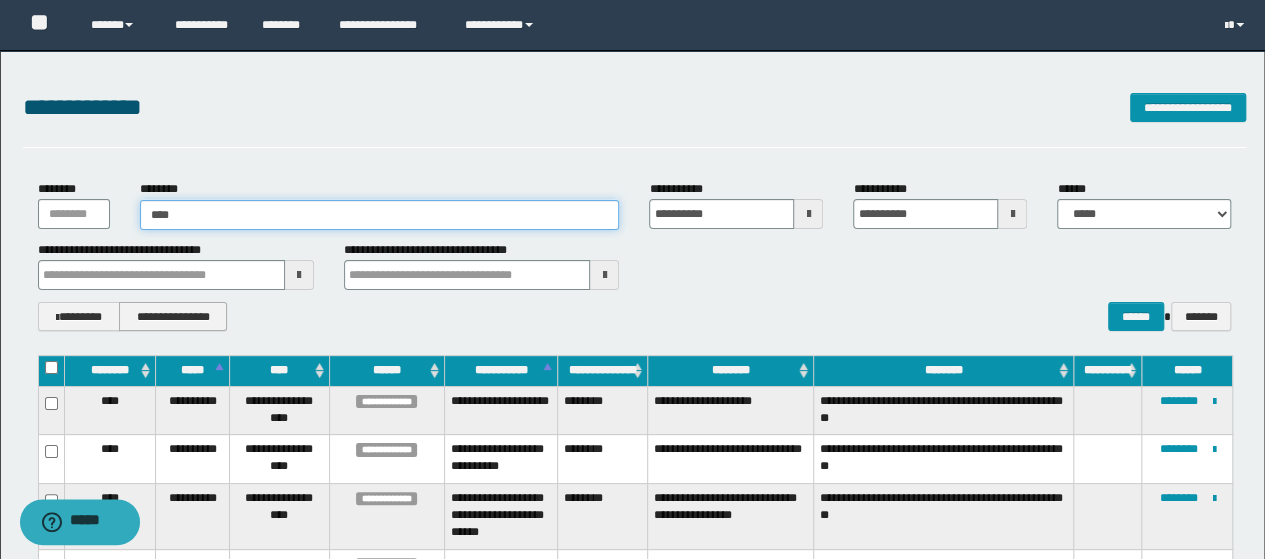 type on "****" 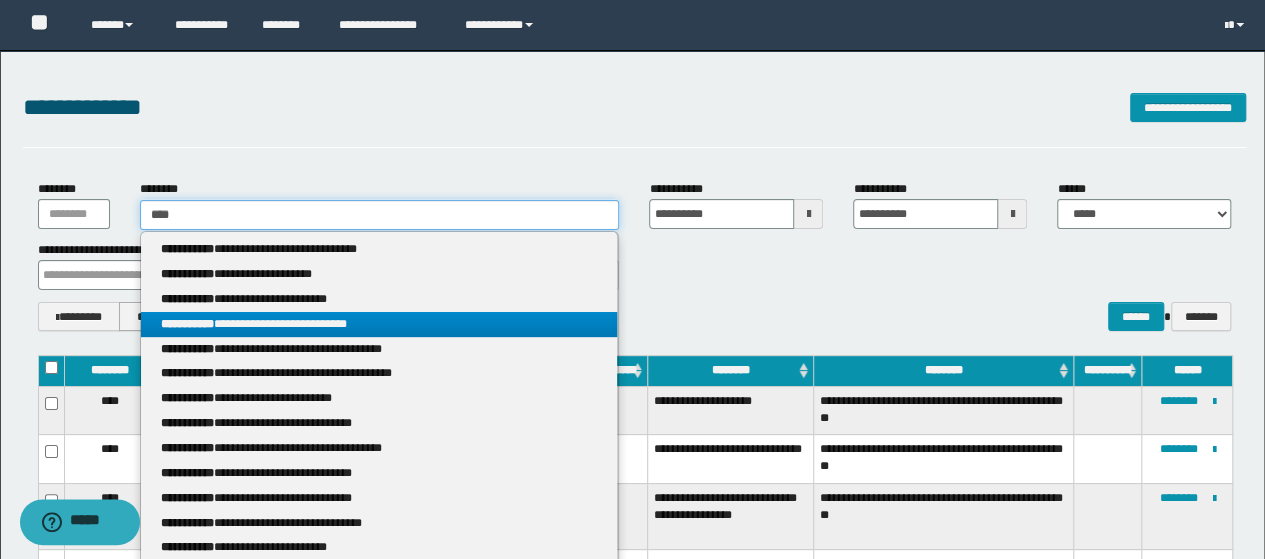 type 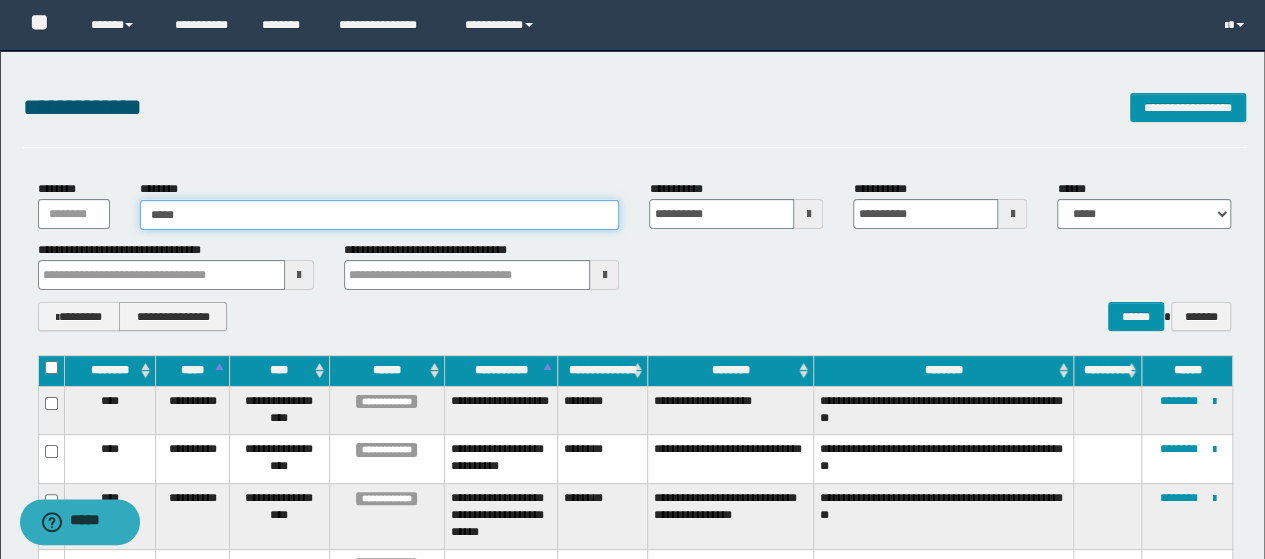 type on "*****" 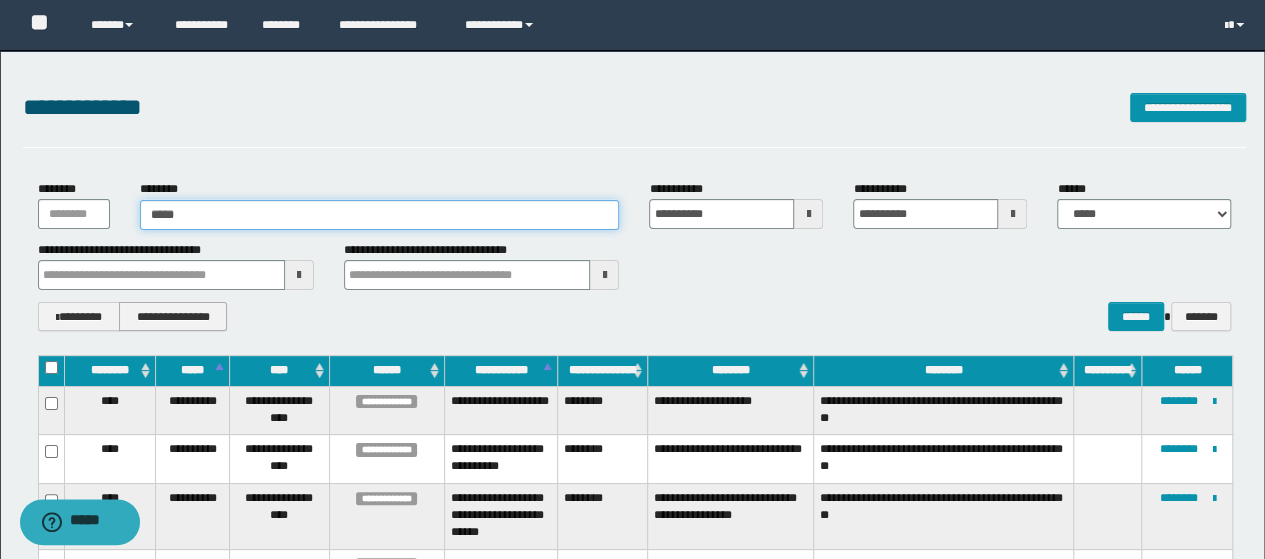 type 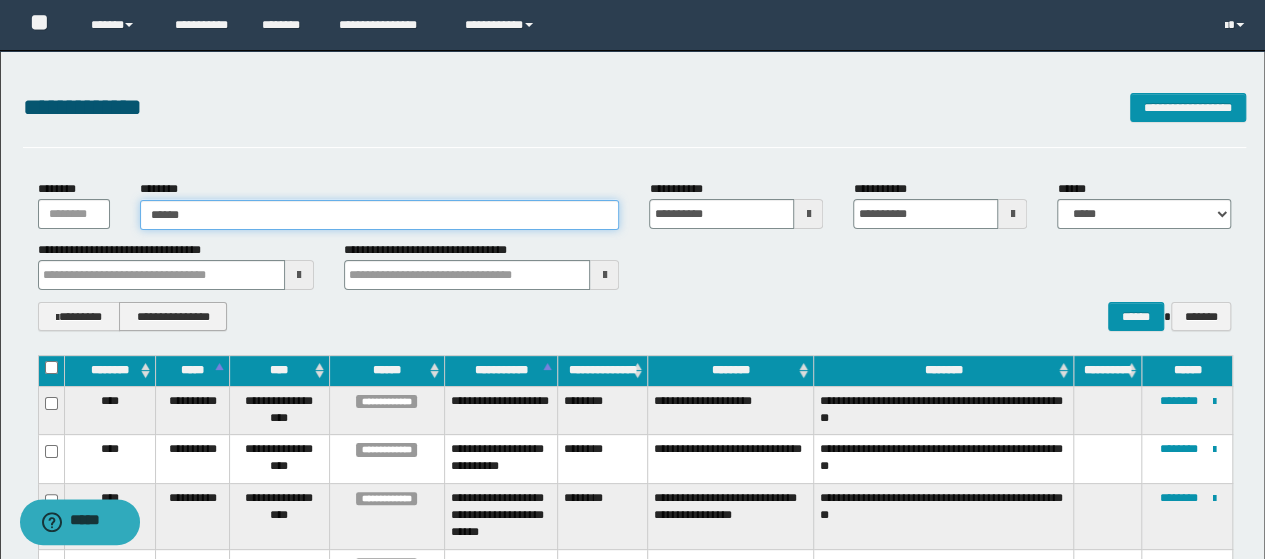 type on "******" 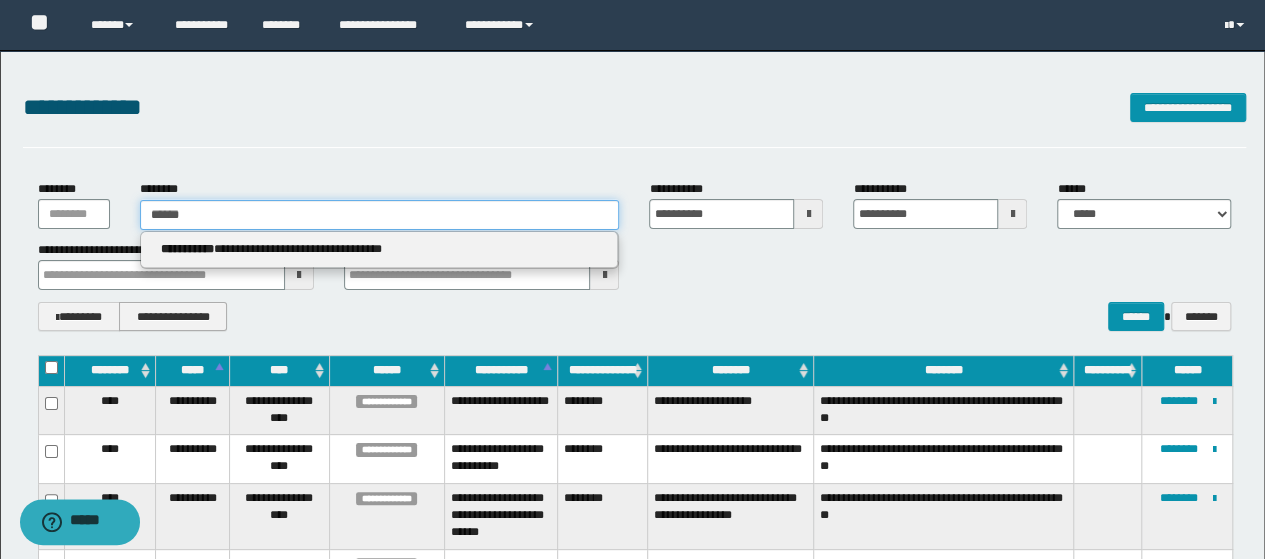 type 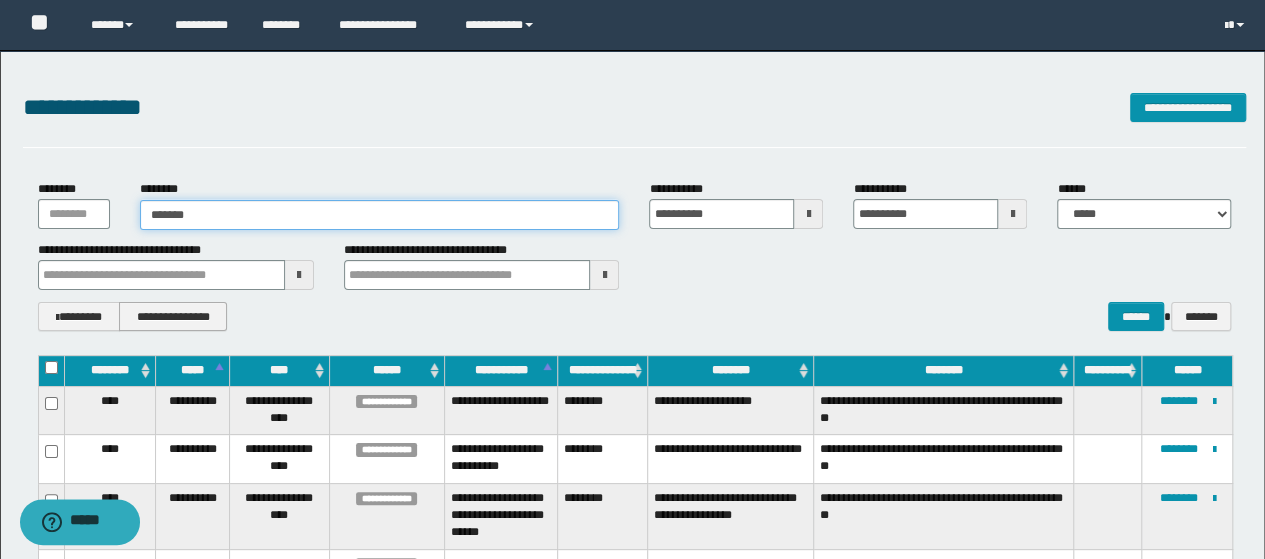 type on "********" 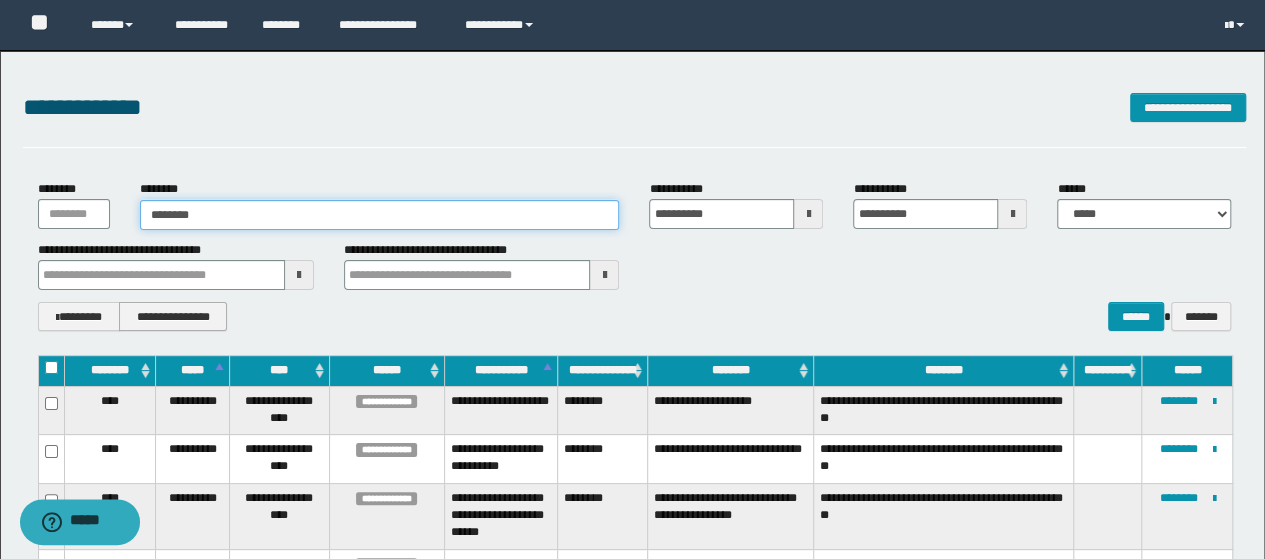 type on "********" 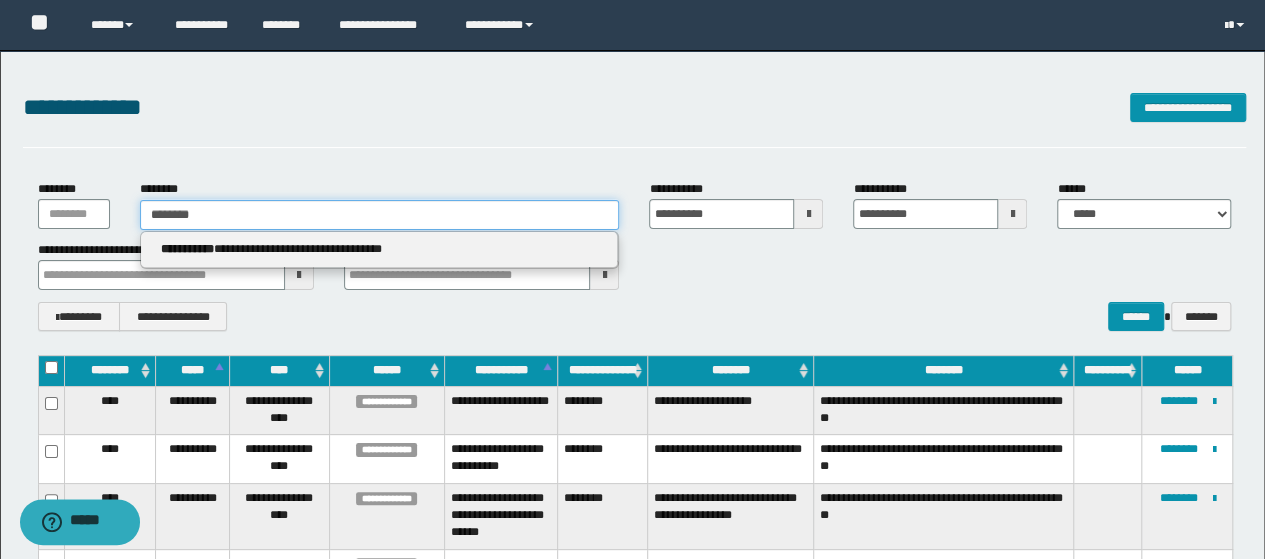 type on "********" 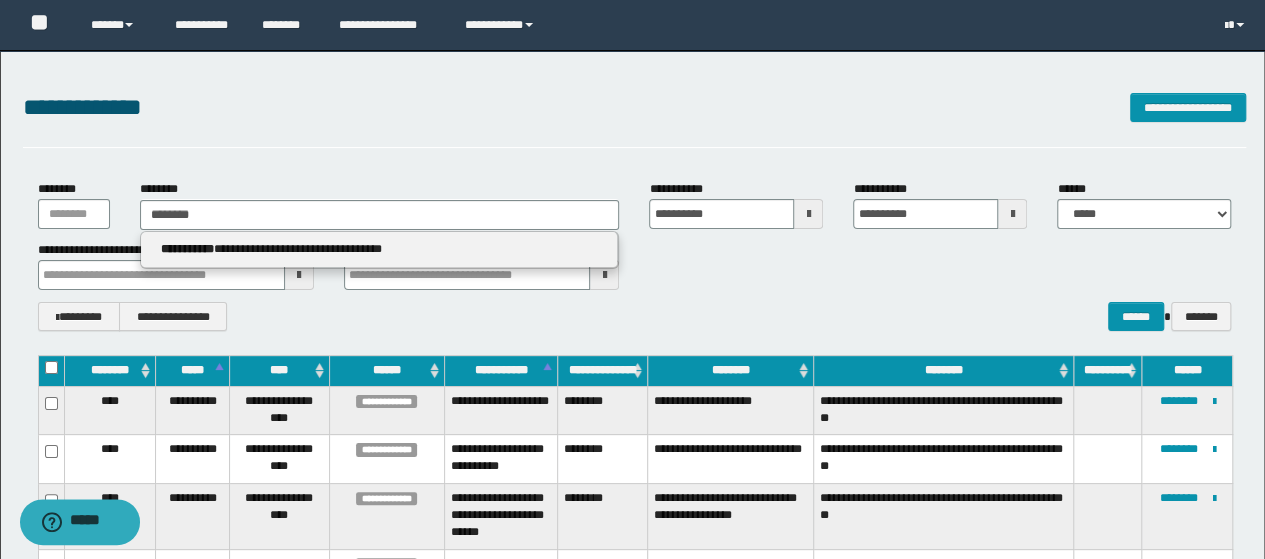 click on "**********" at bounding box center [380, 250] 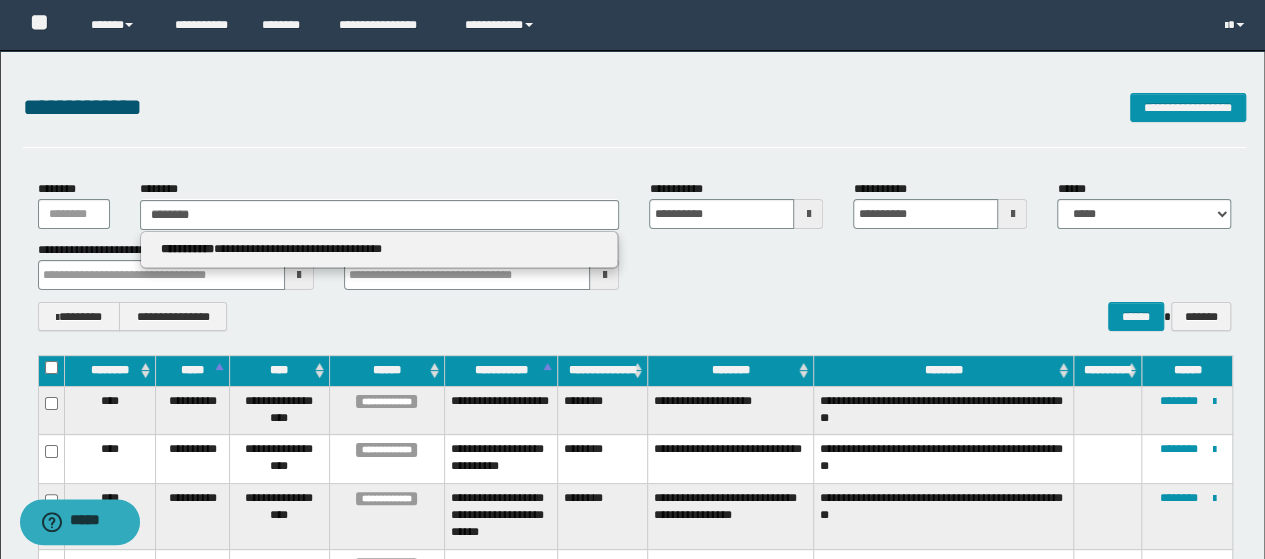 click on "**********" at bounding box center [380, 250] 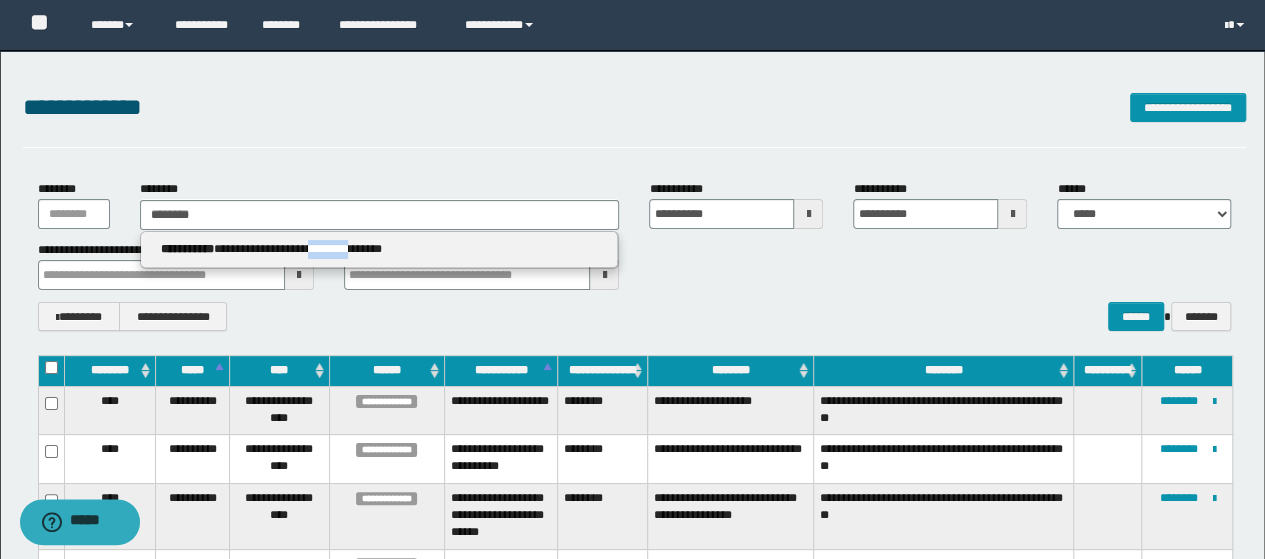 click on "**********" at bounding box center (380, 250) 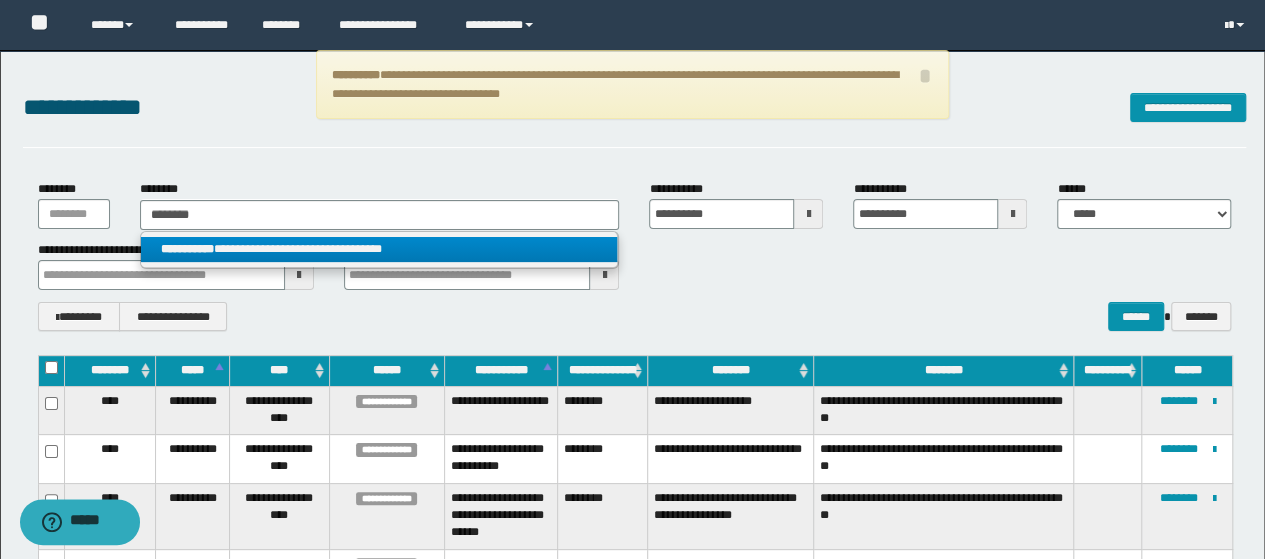 click on "**********" at bounding box center (379, 249) 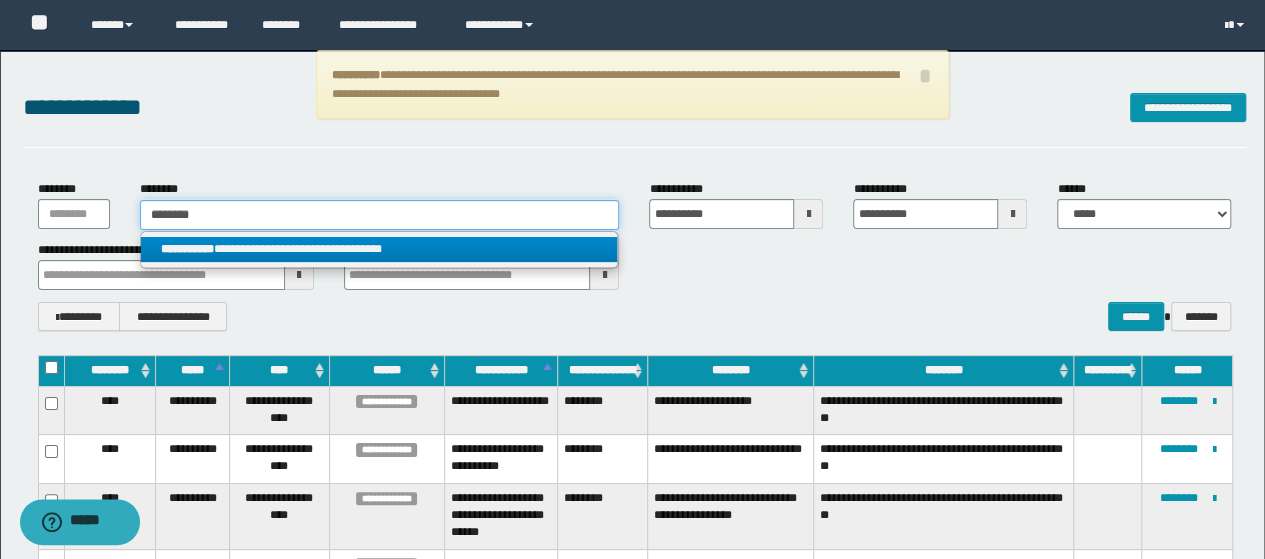 type 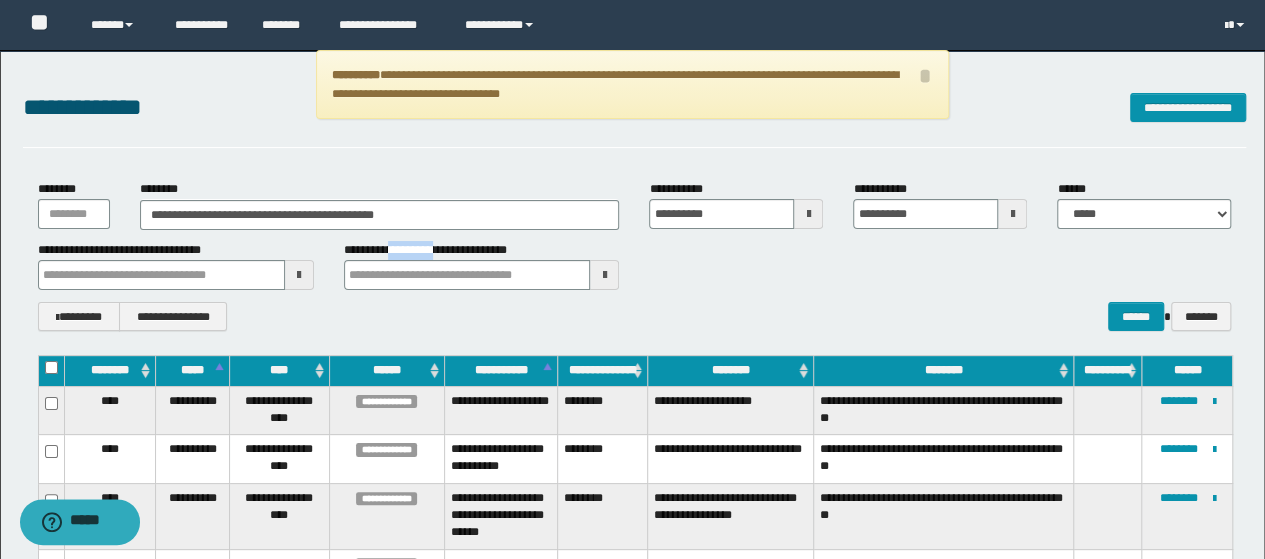 click on "**********" at bounding box center [438, 250] 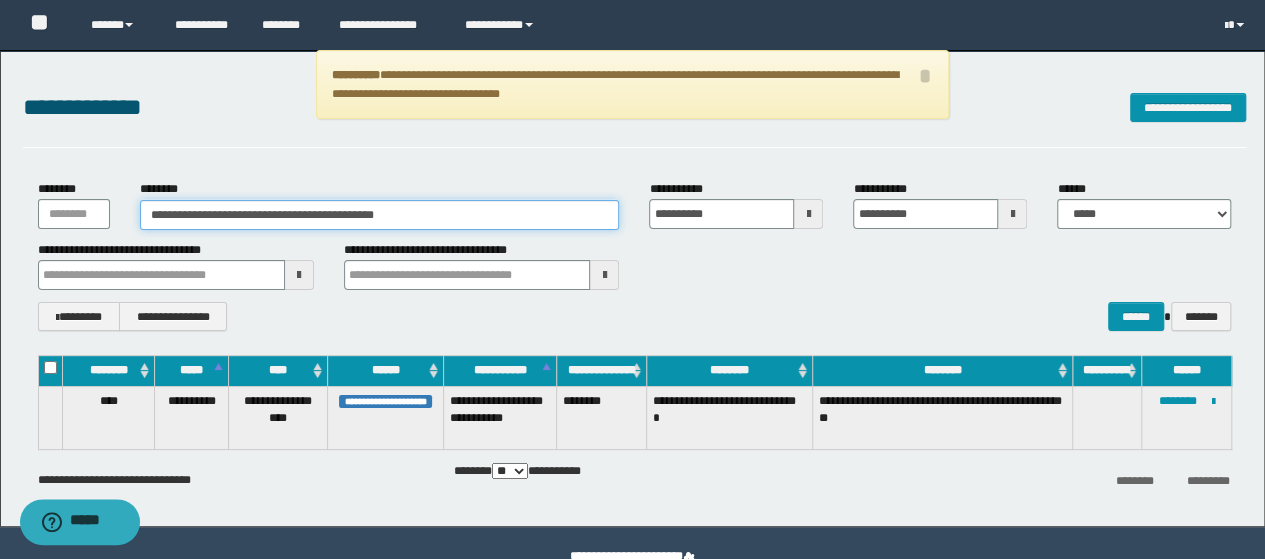 click on "**********" at bounding box center (380, 215) 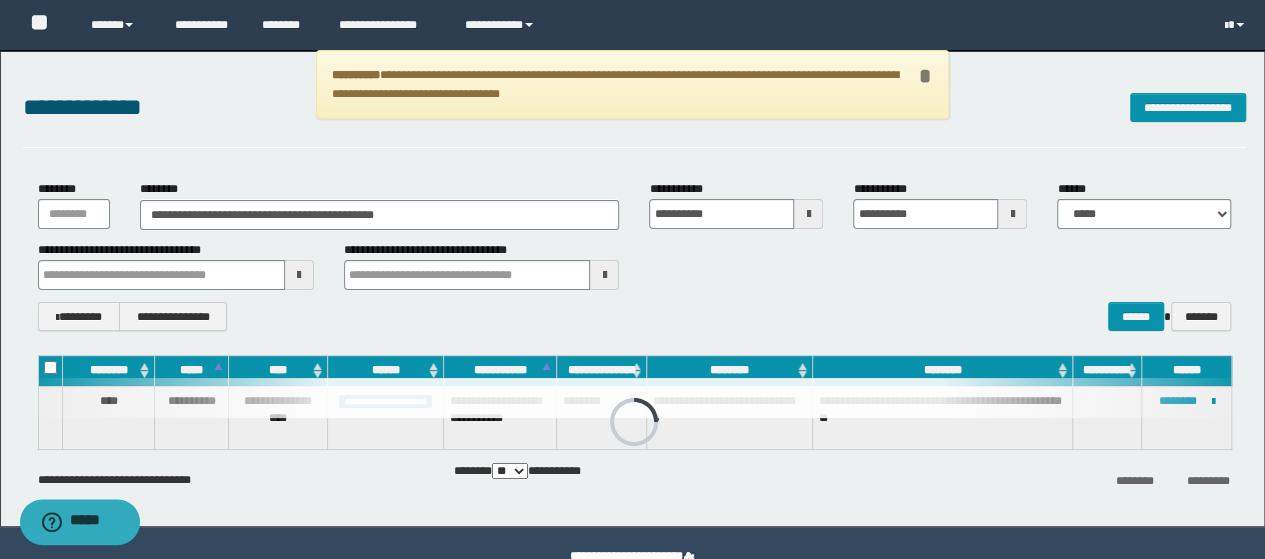 click on "*" at bounding box center [925, 76] 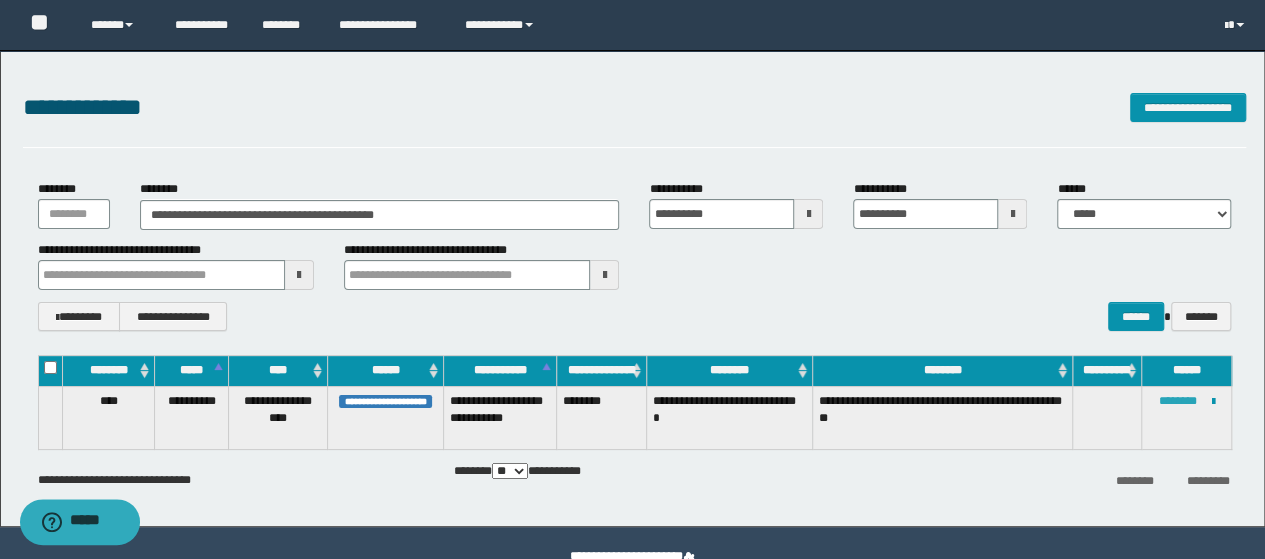 click on "********" at bounding box center [1177, 401] 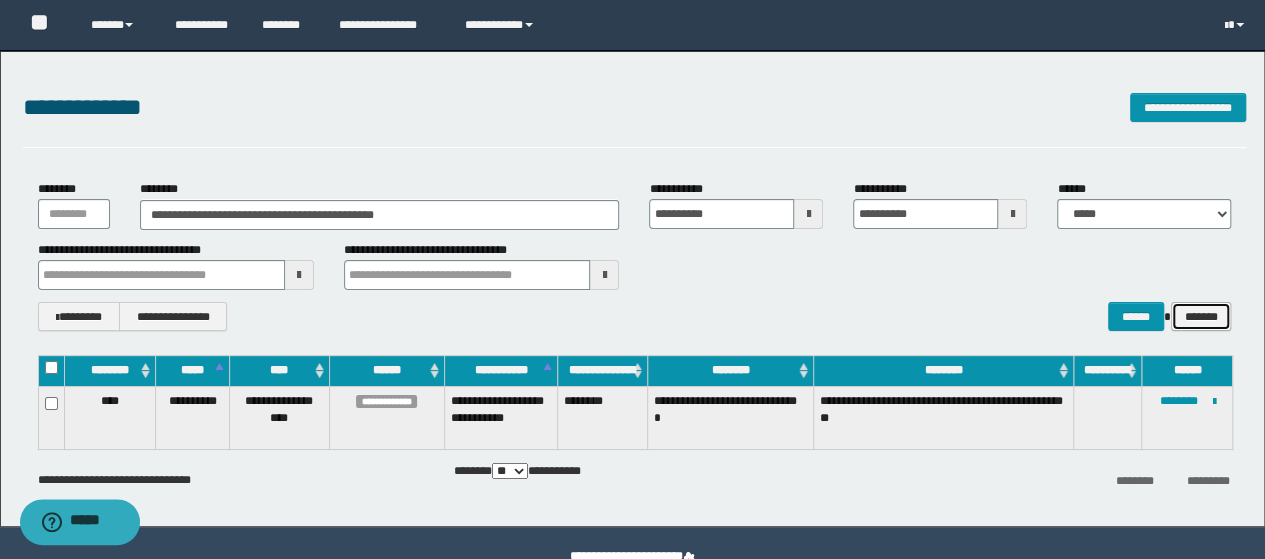 click on "*******" at bounding box center (1201, 316) 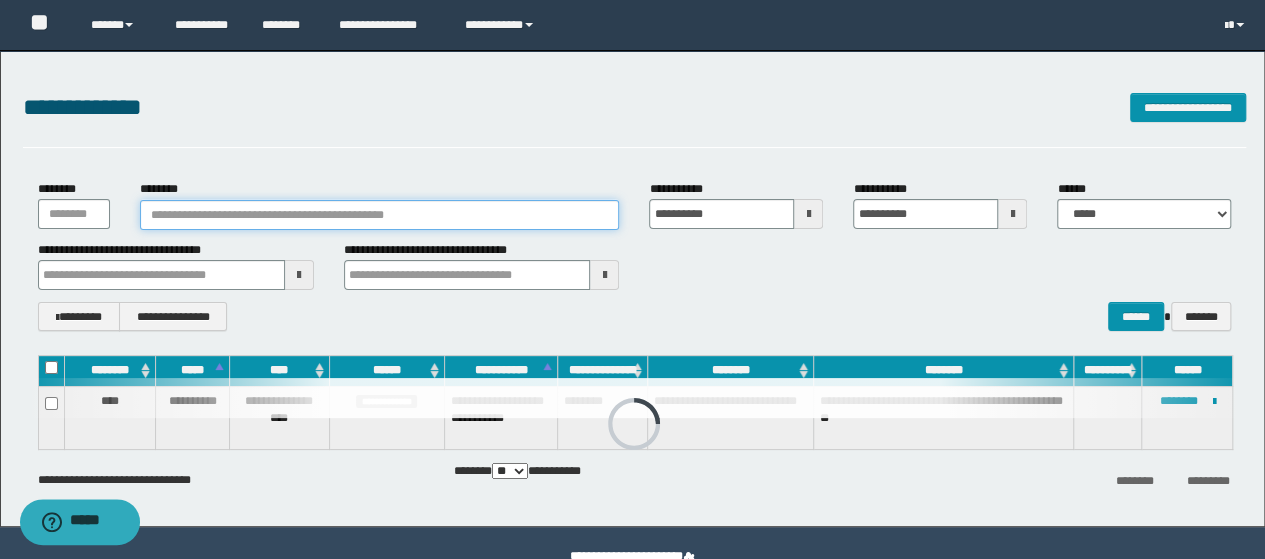 click on "********" at bounding box center (380, 215) 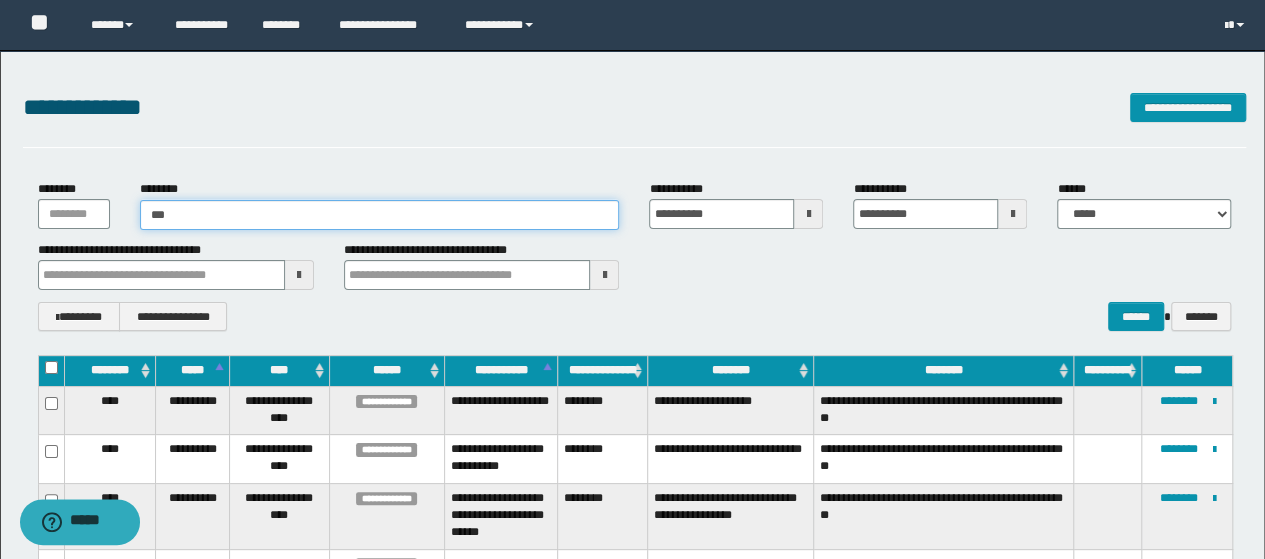 type on "****" 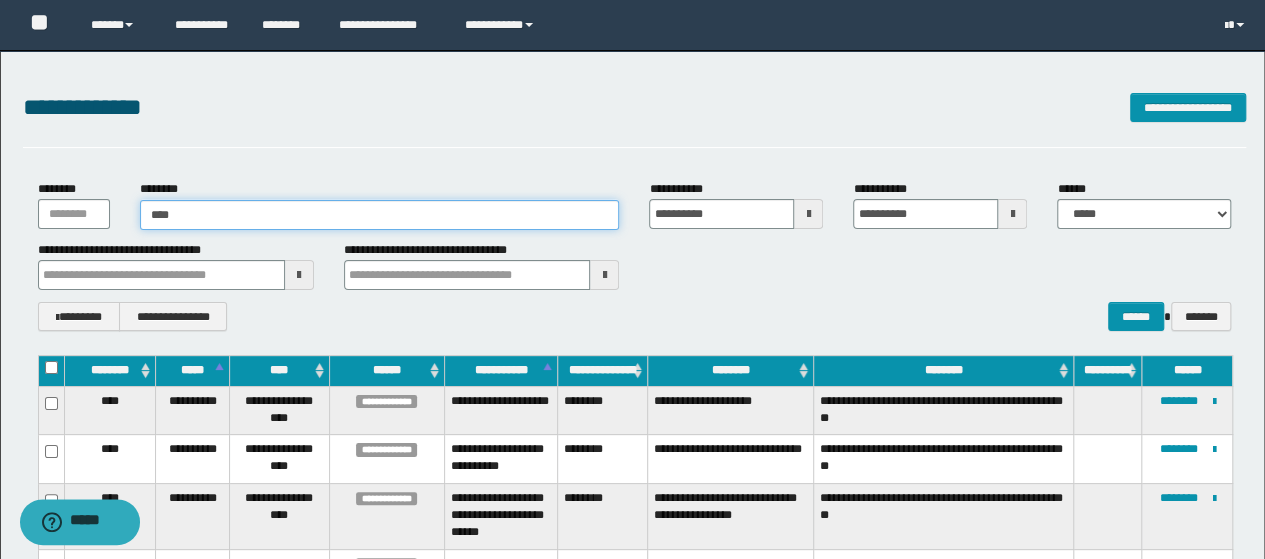 type on "****" 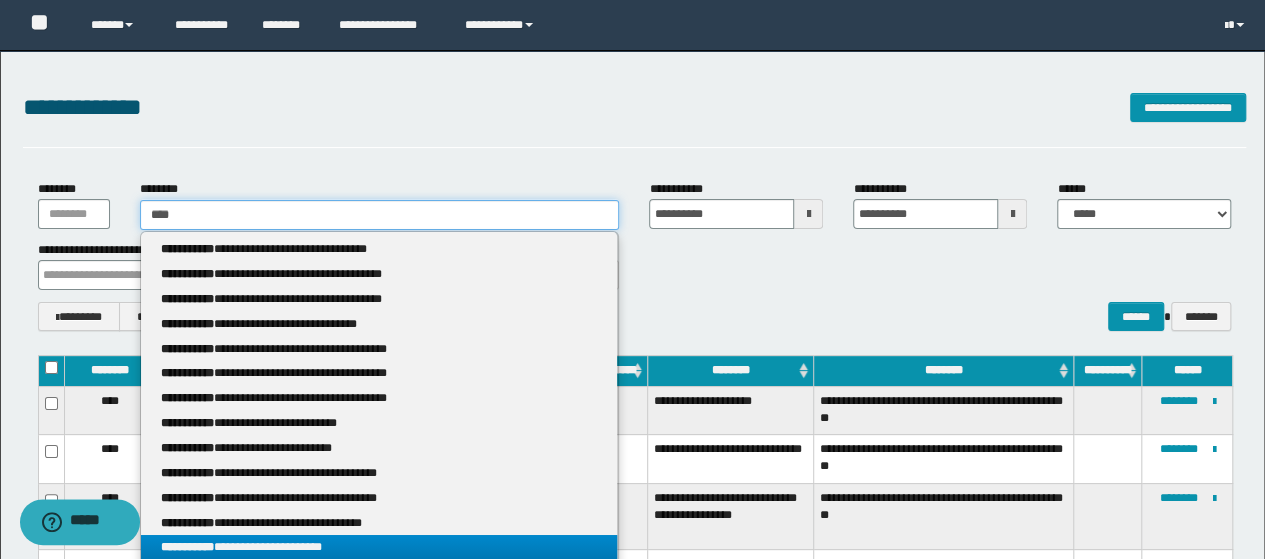 type 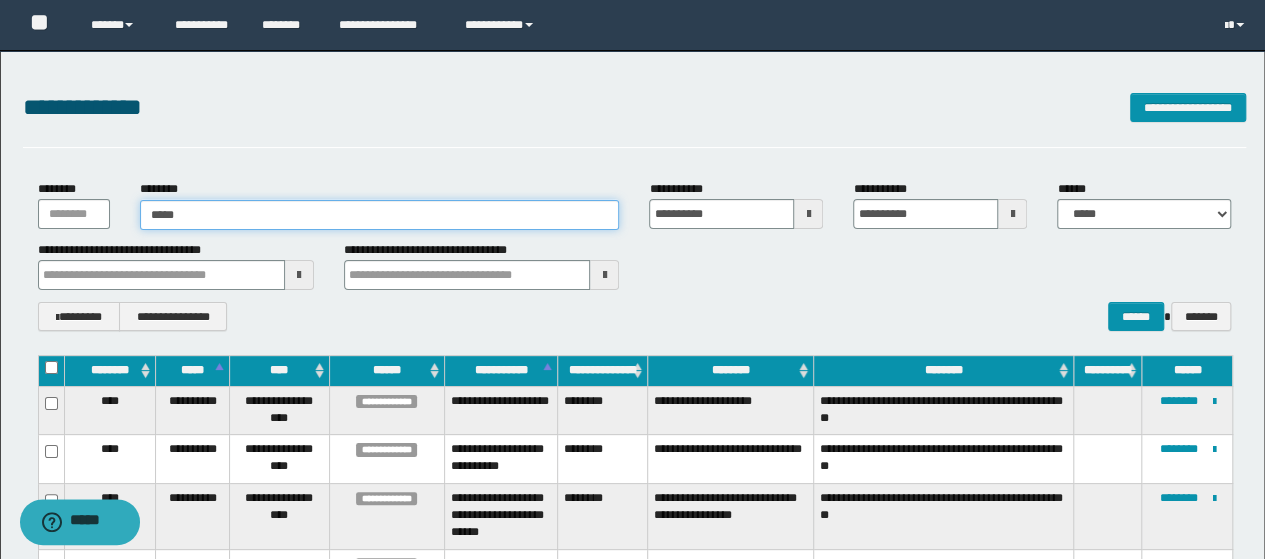 type on "*****" 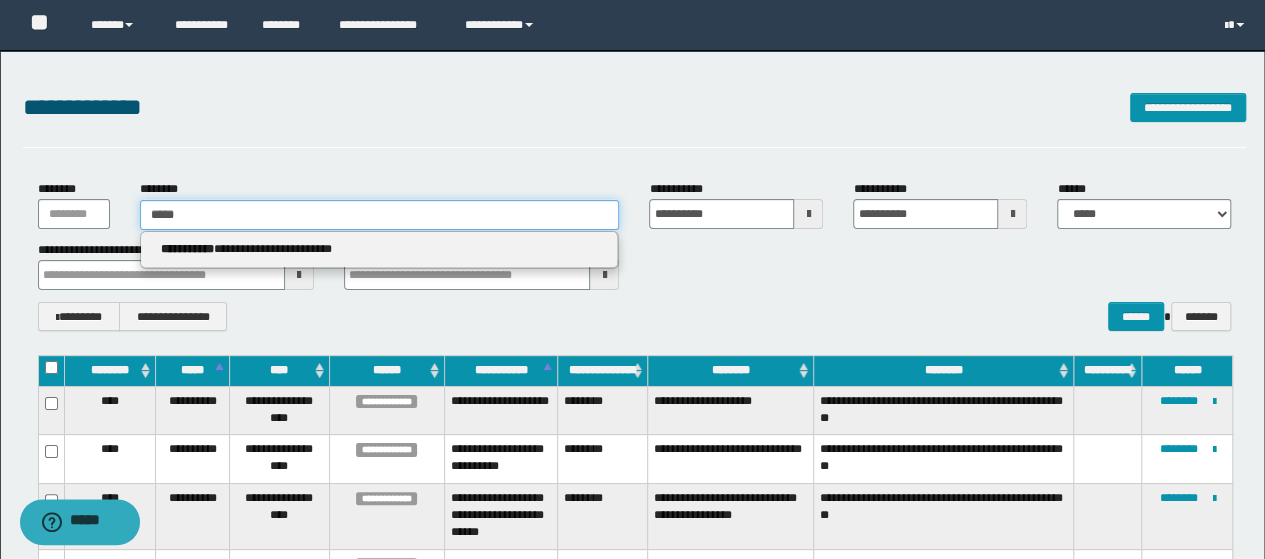 type 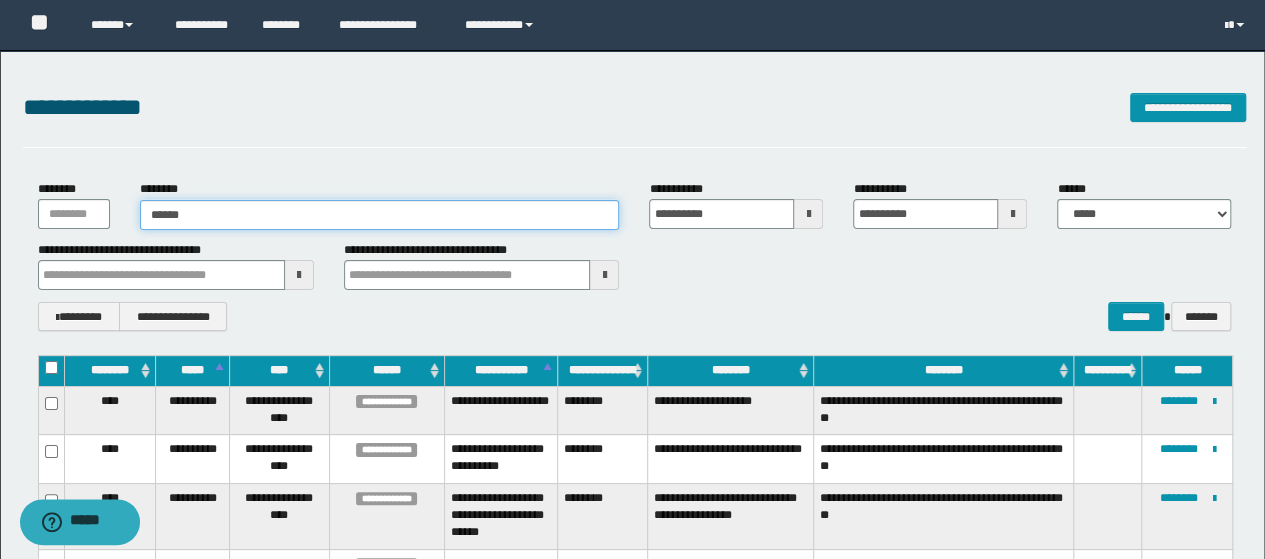 type on "******" 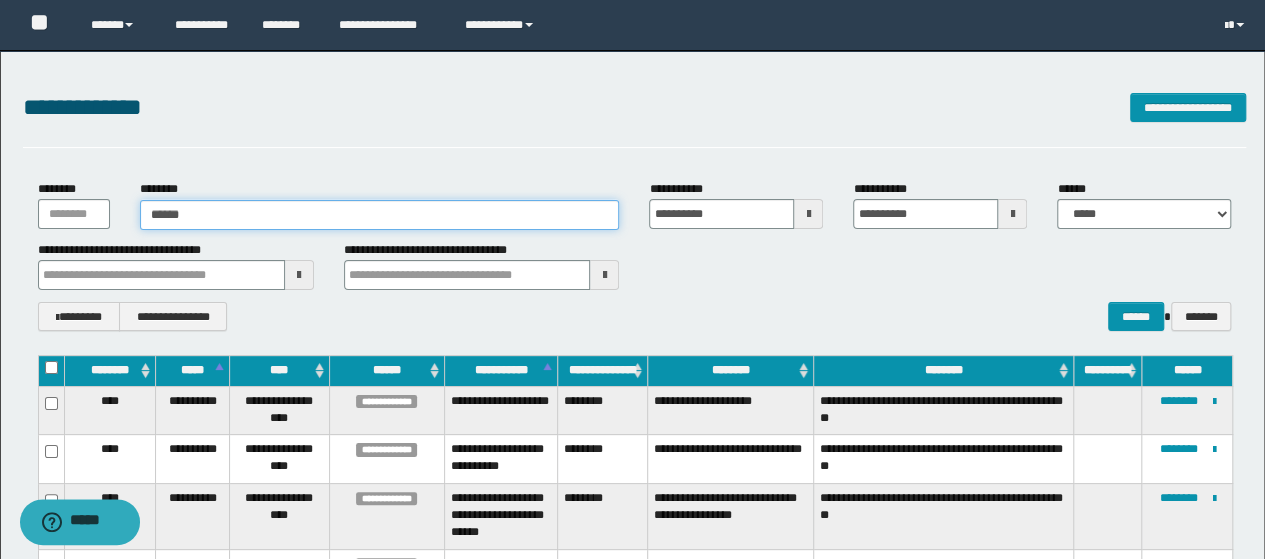 type 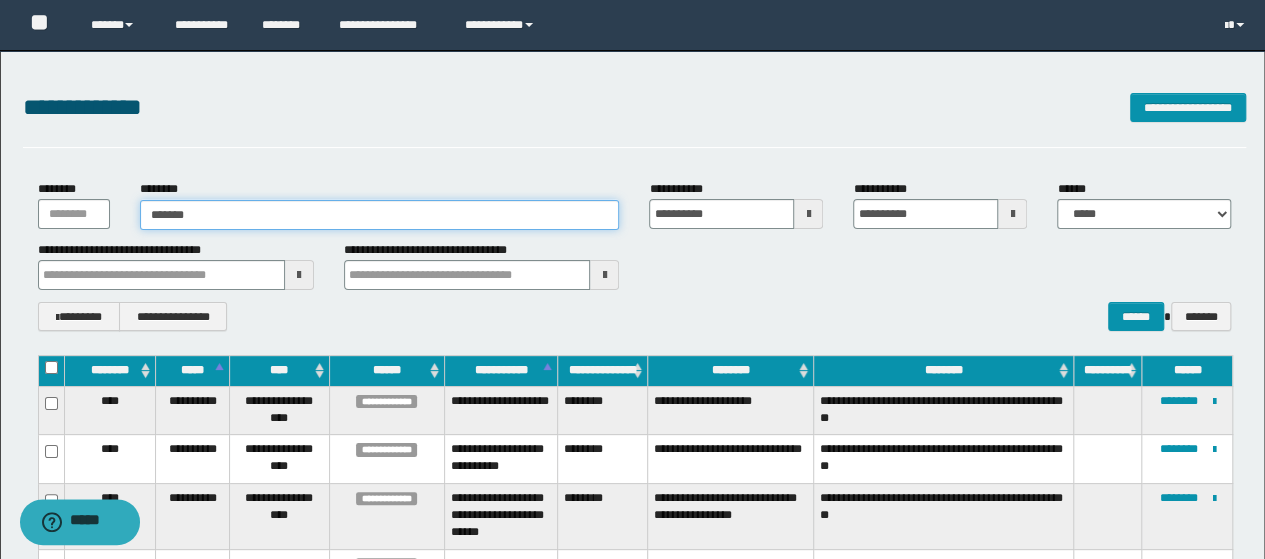 type on "*******" 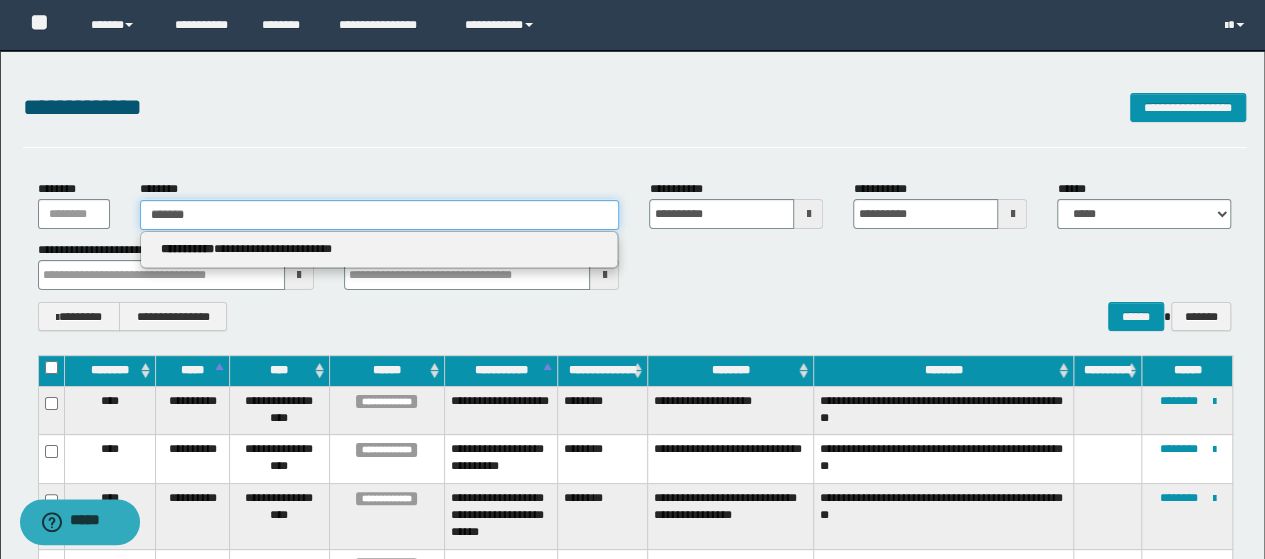 type 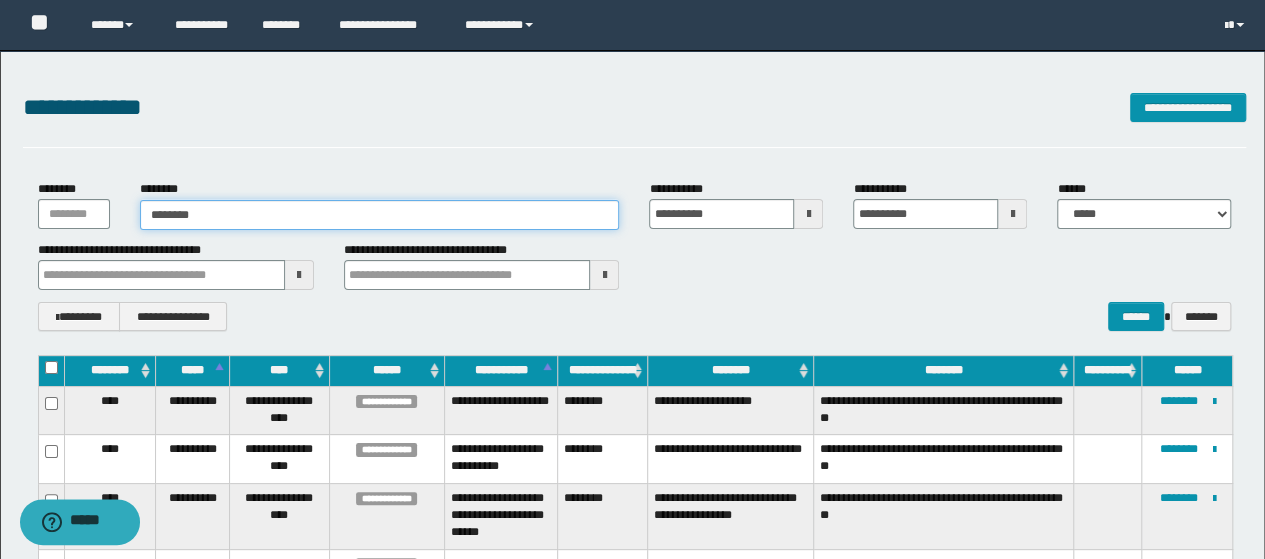 type on "********" 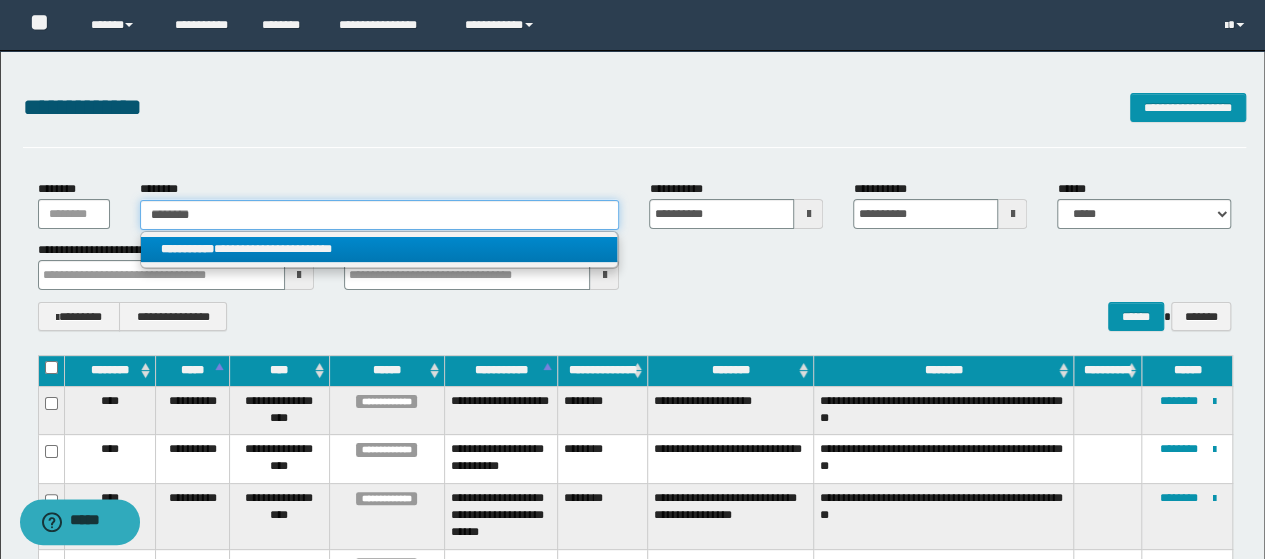 type on "********" 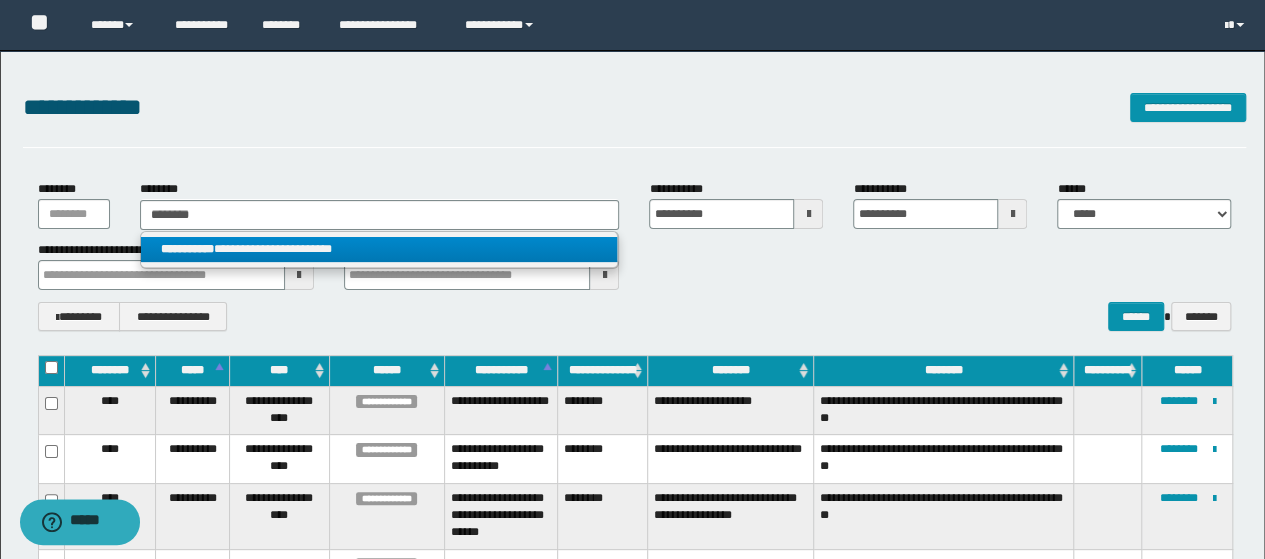 click on "**********" at bounding box center (379, 249) 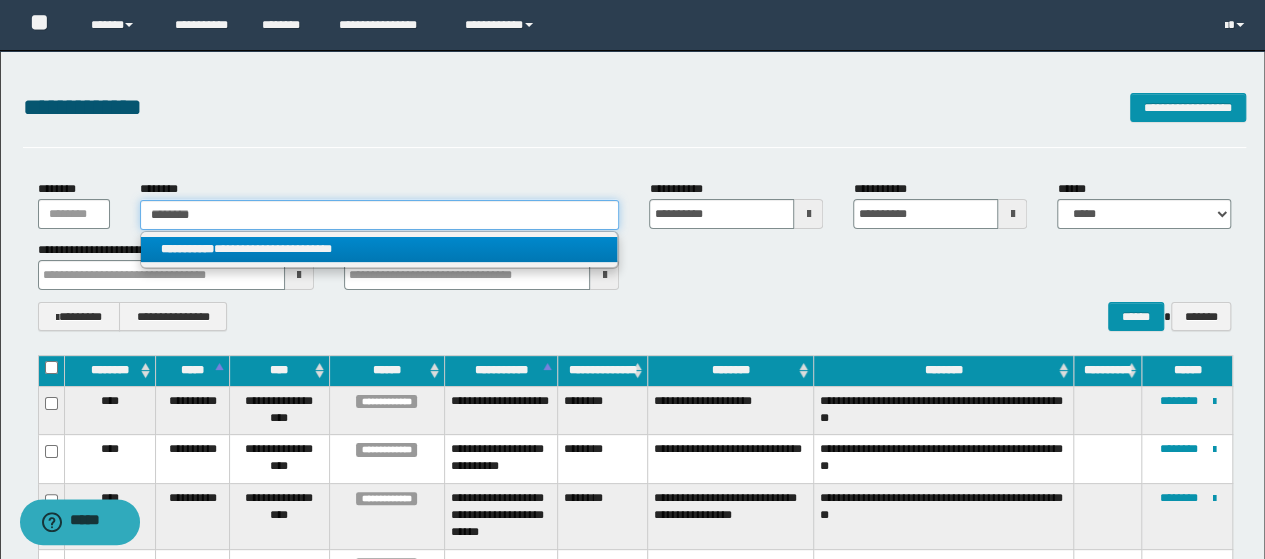 type 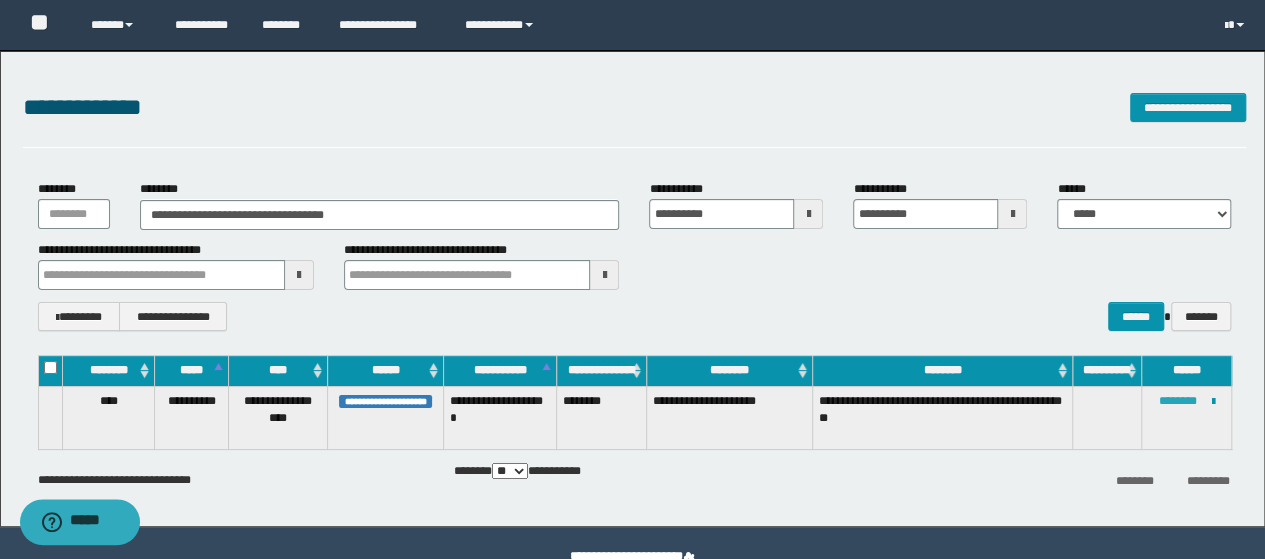 click on "********" at bounding box center [1177, 401] 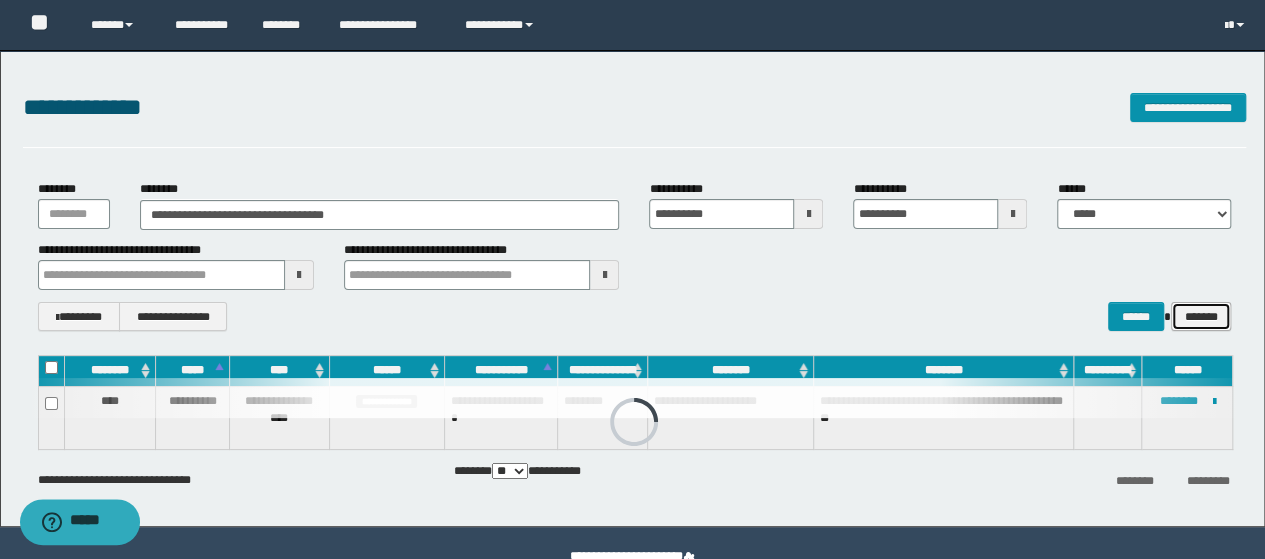 click on "*******" at bounding box center (1201, 316) 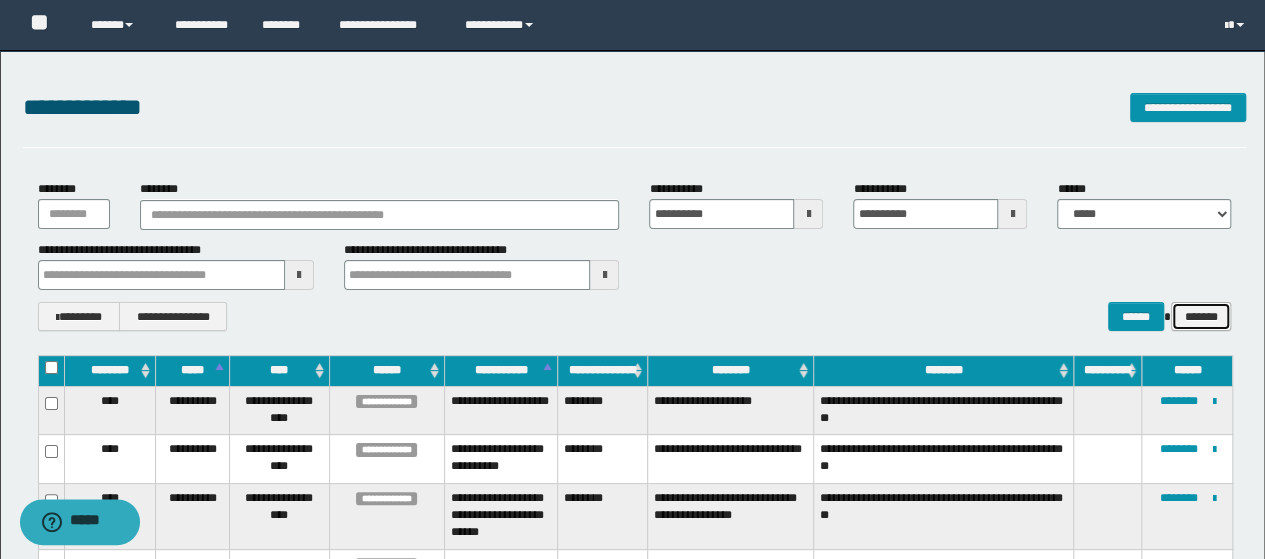 click on "*******" at bounding box center [1201, 316] 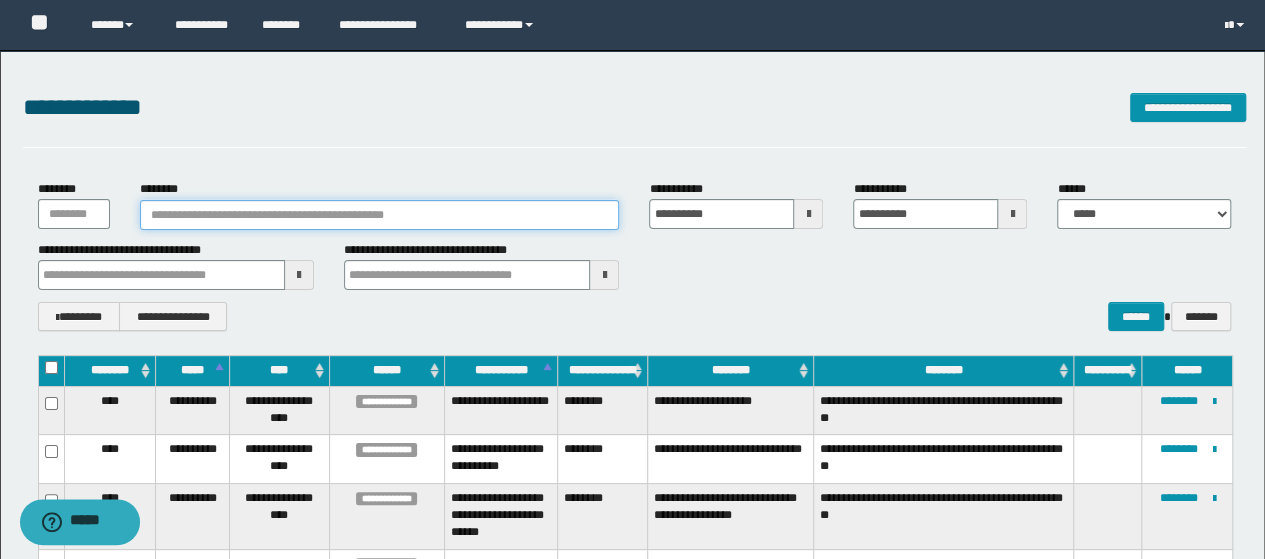 click on "********" at bounding box center (380, 215) 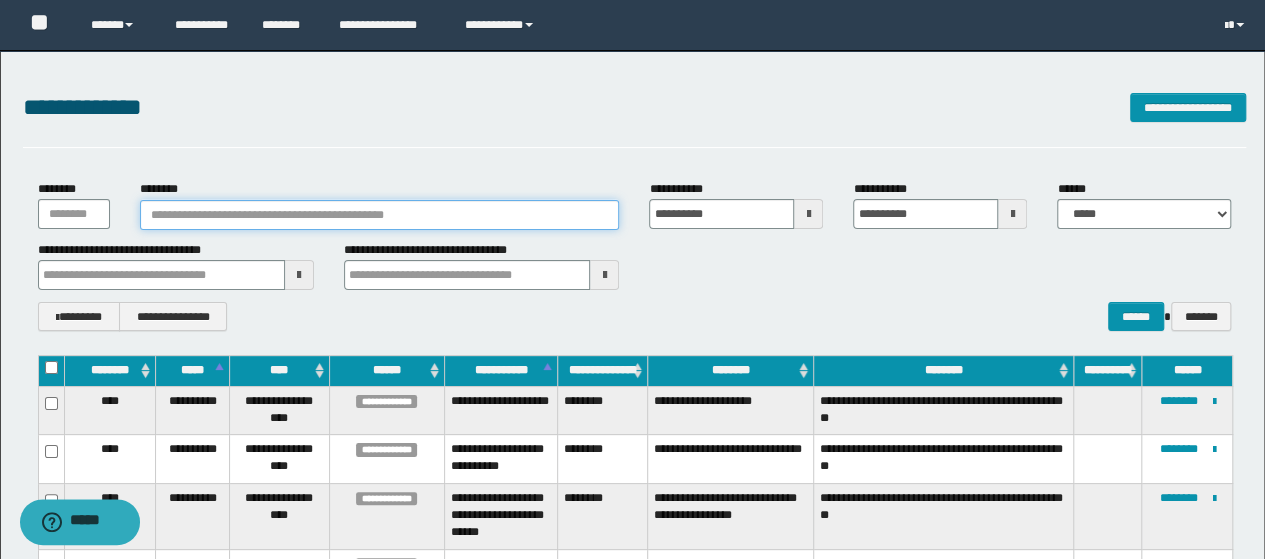 click on "********" at bounding box center (380, 215) 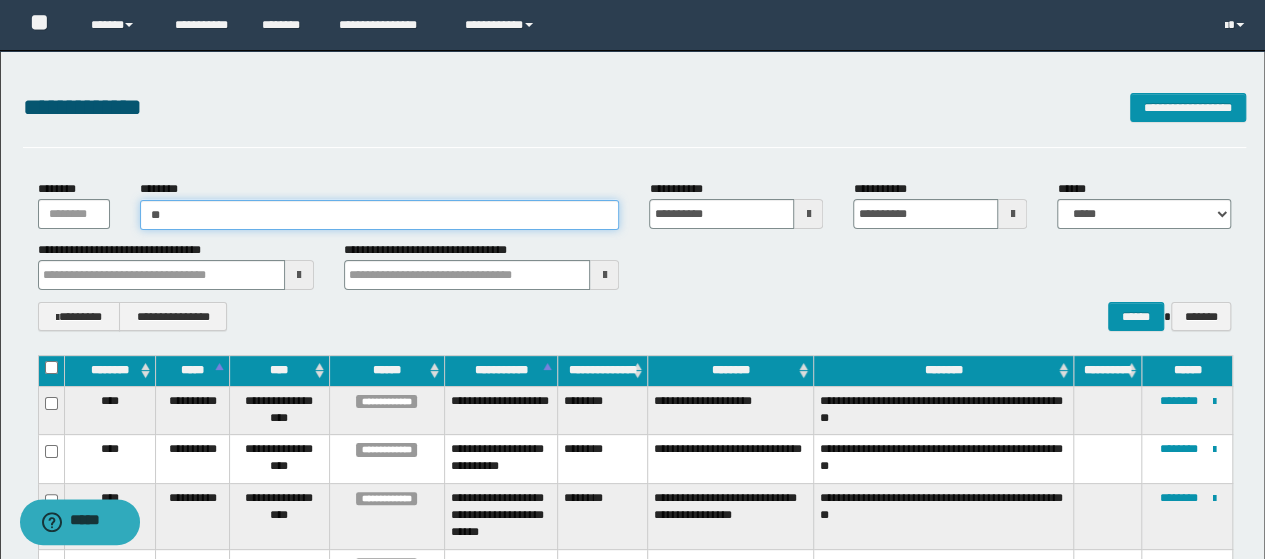 type on "***" 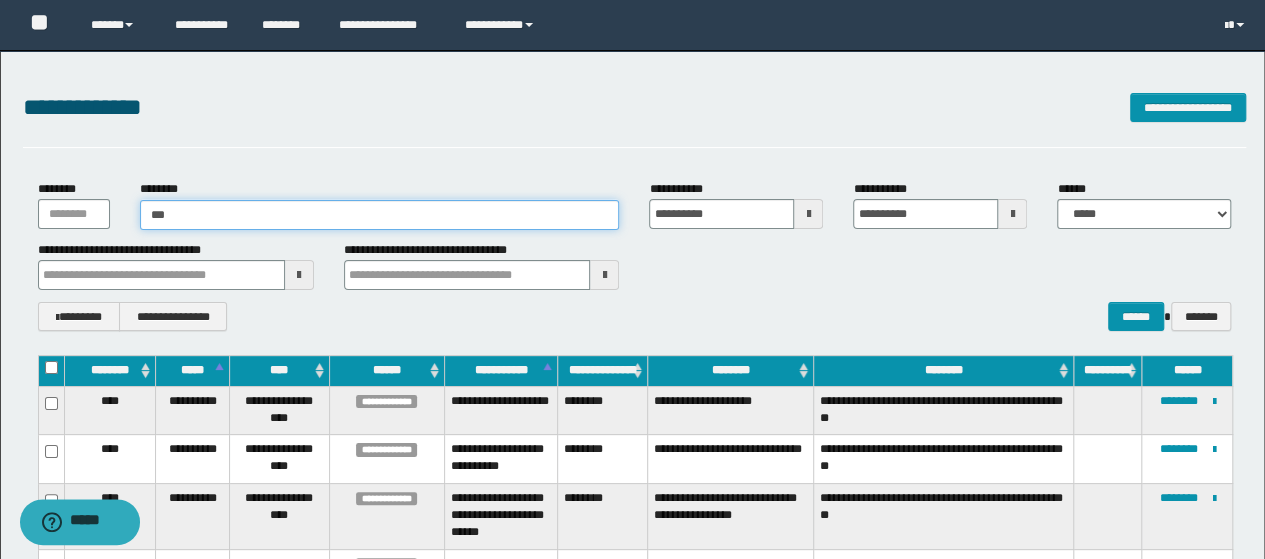 type on "***" 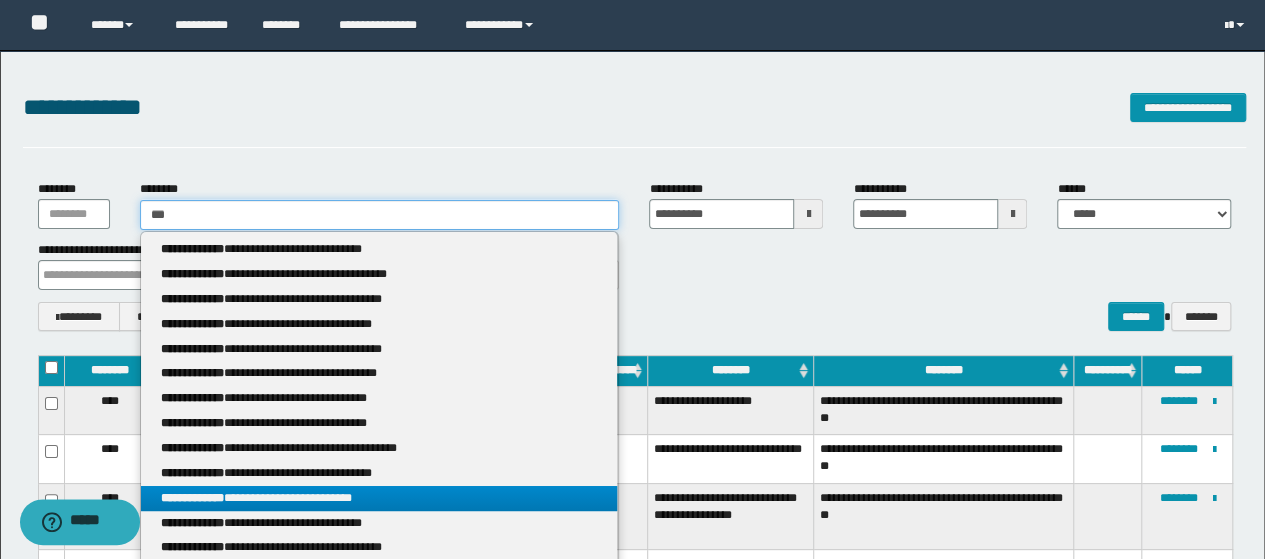 type 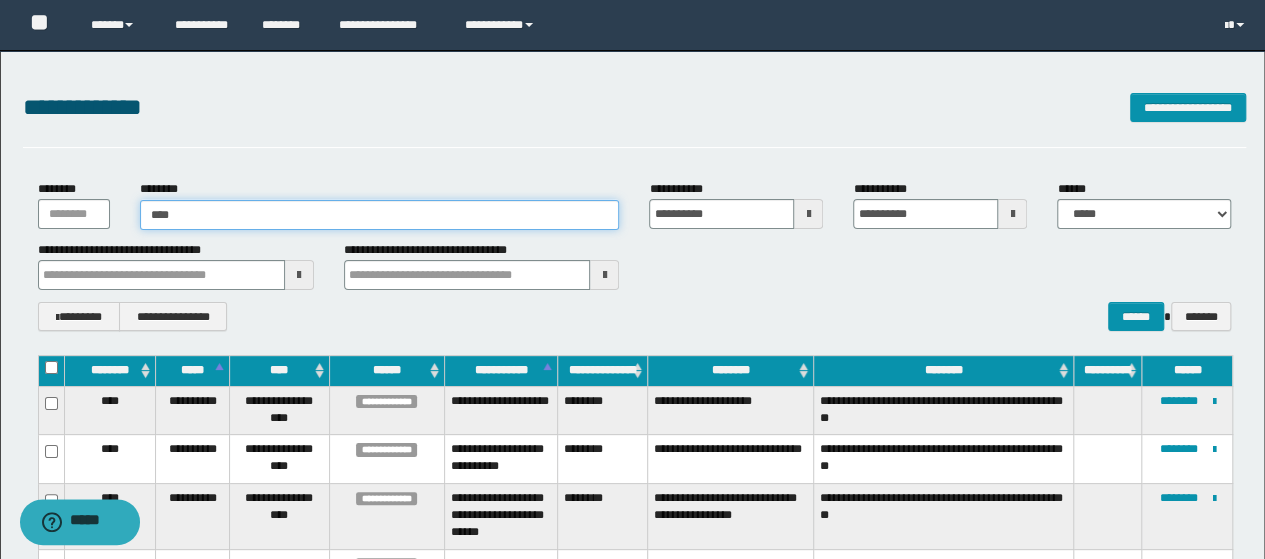 type on "****" 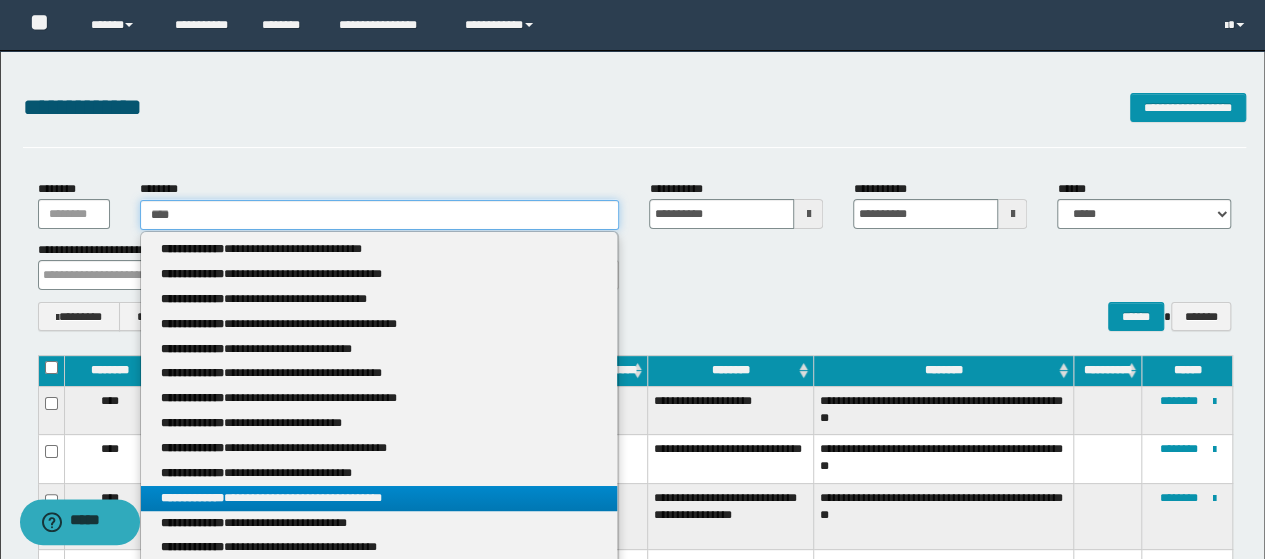 type 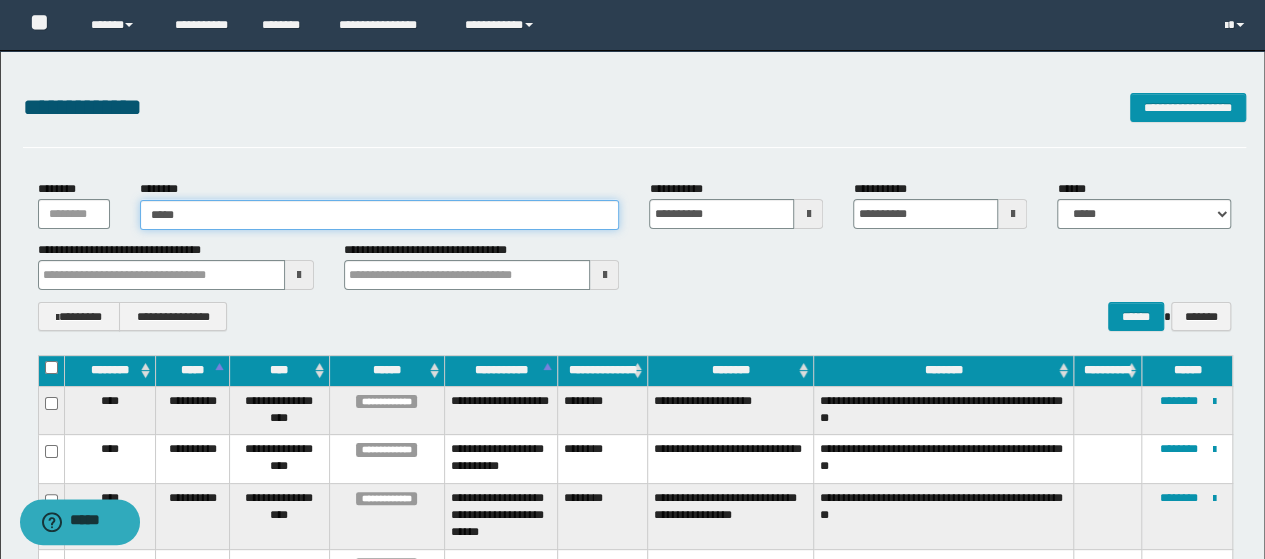 type on "*****" 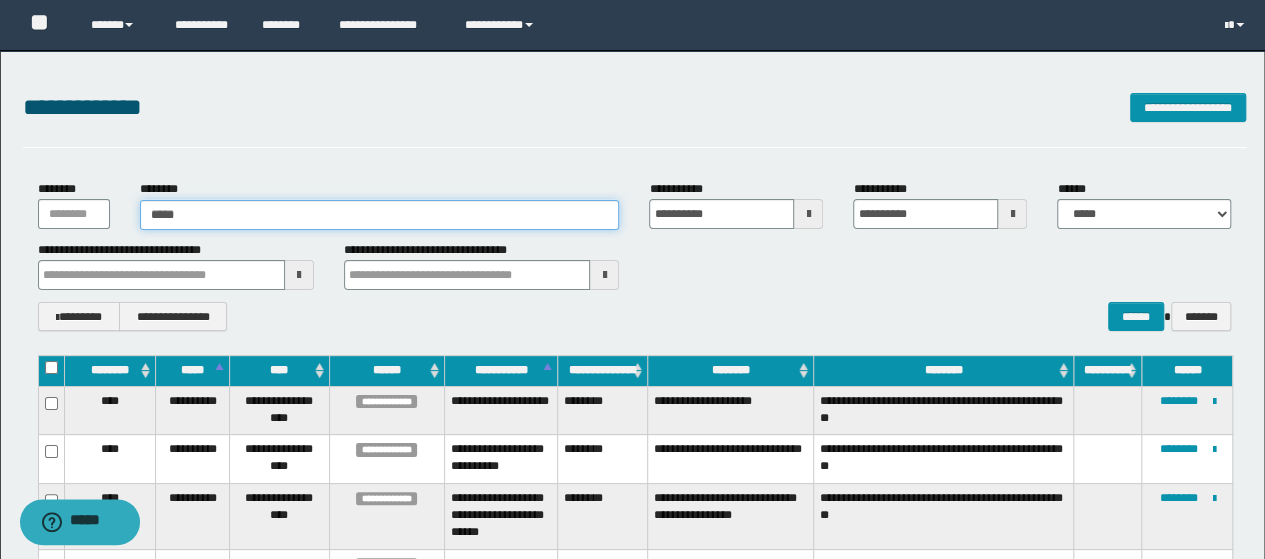 type 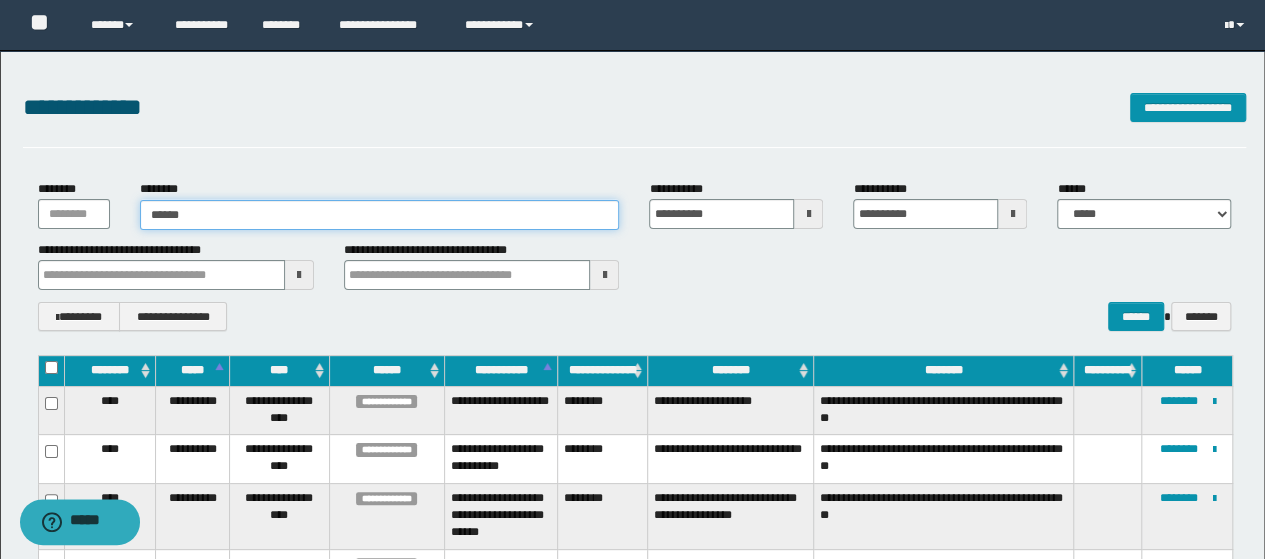 type on "******" 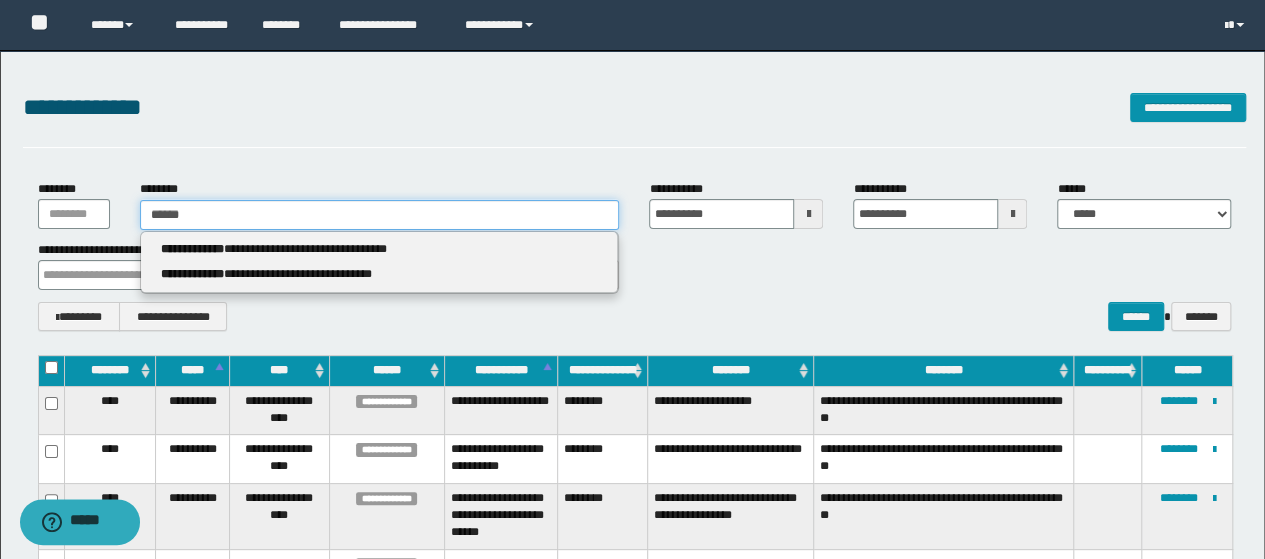 type 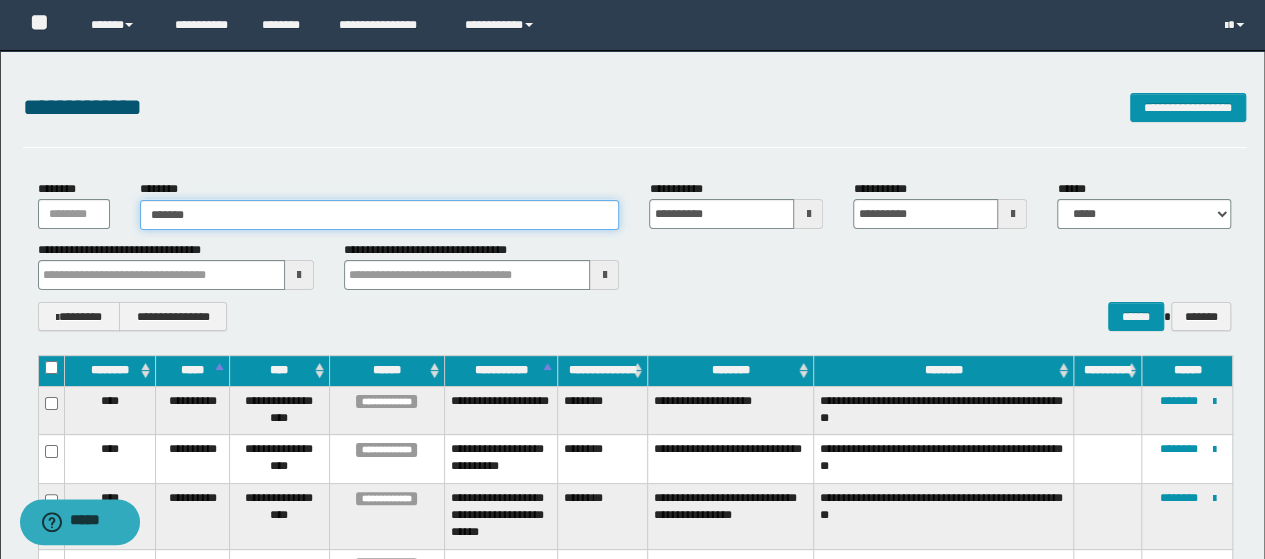 type on "*******" 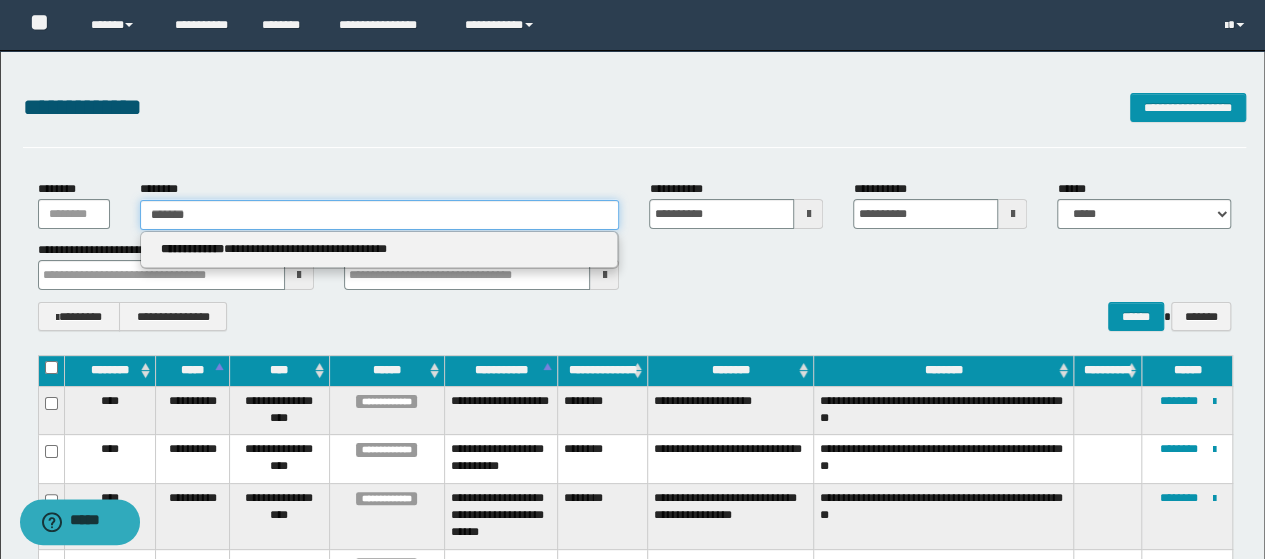 type 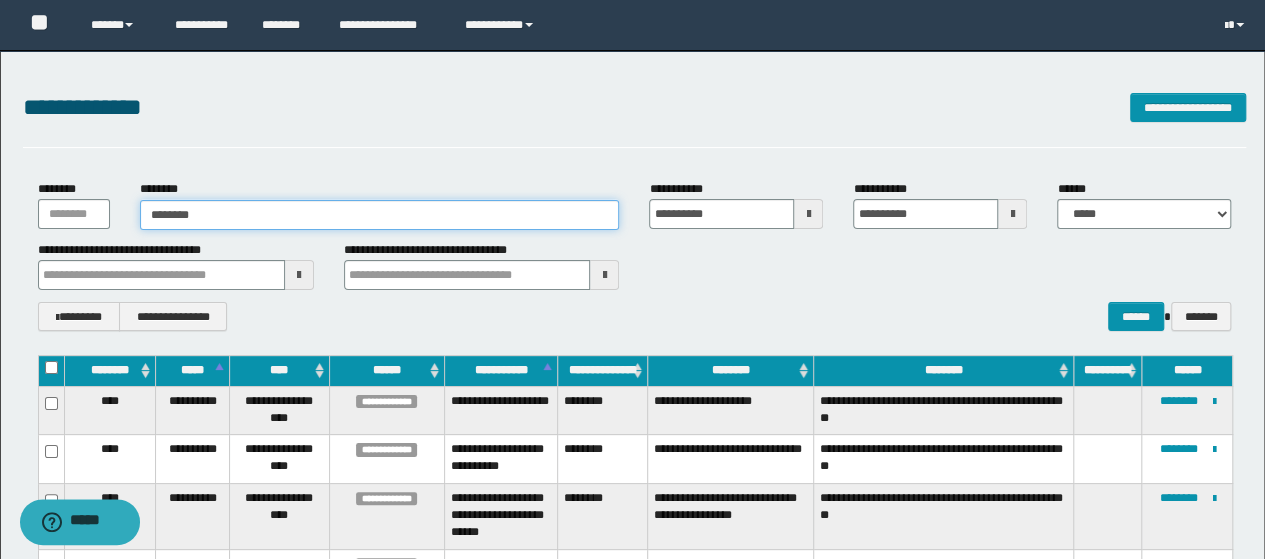type on "********" 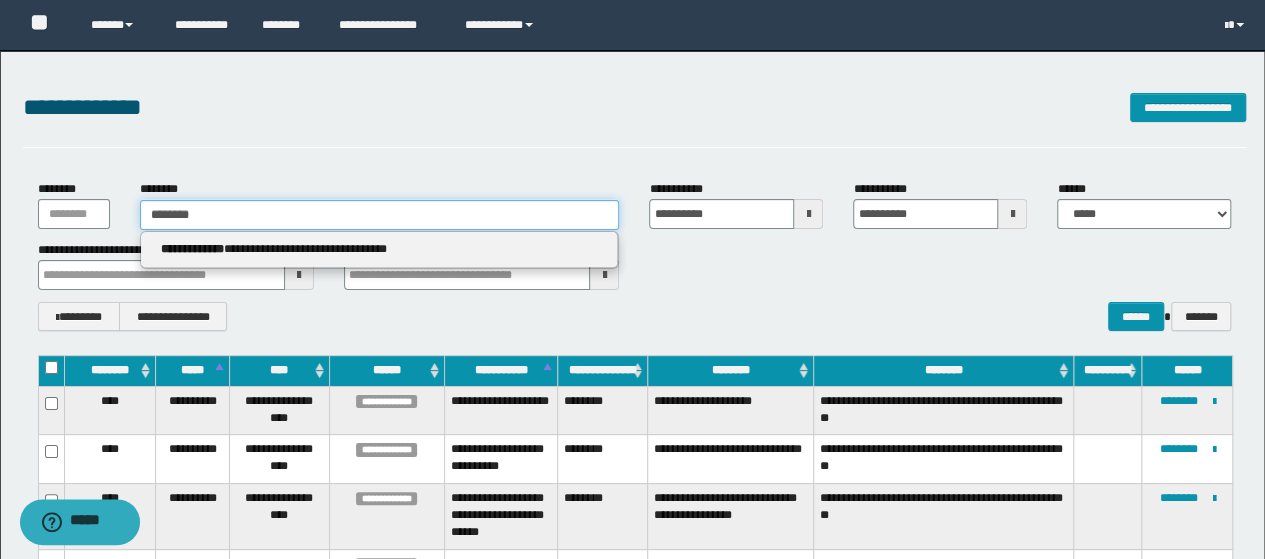 type 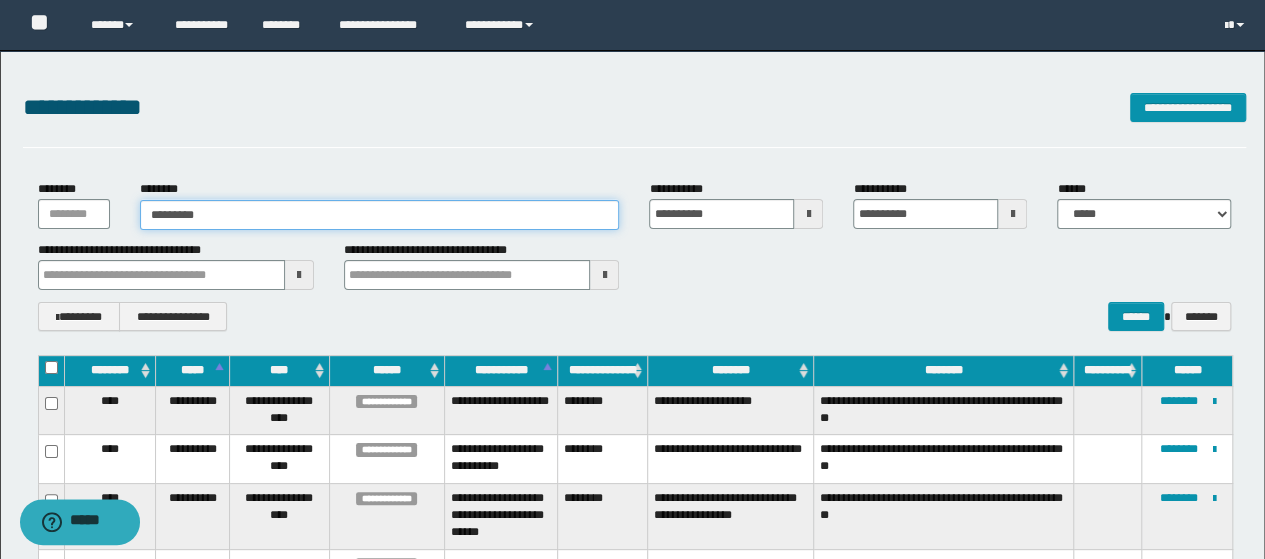 type on "*********" 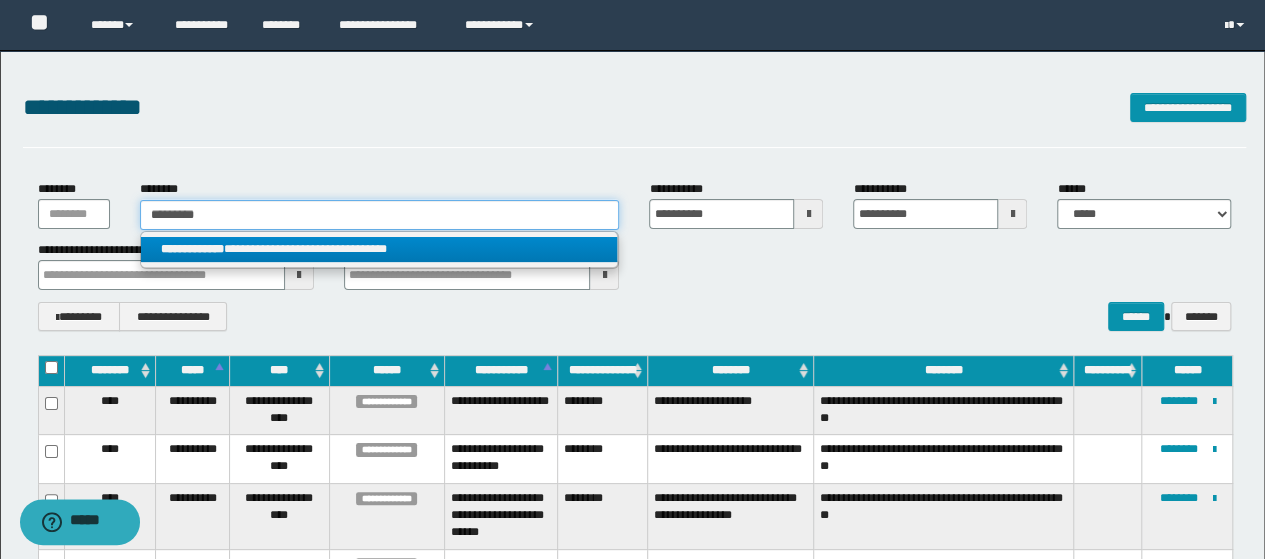 type on "*********" 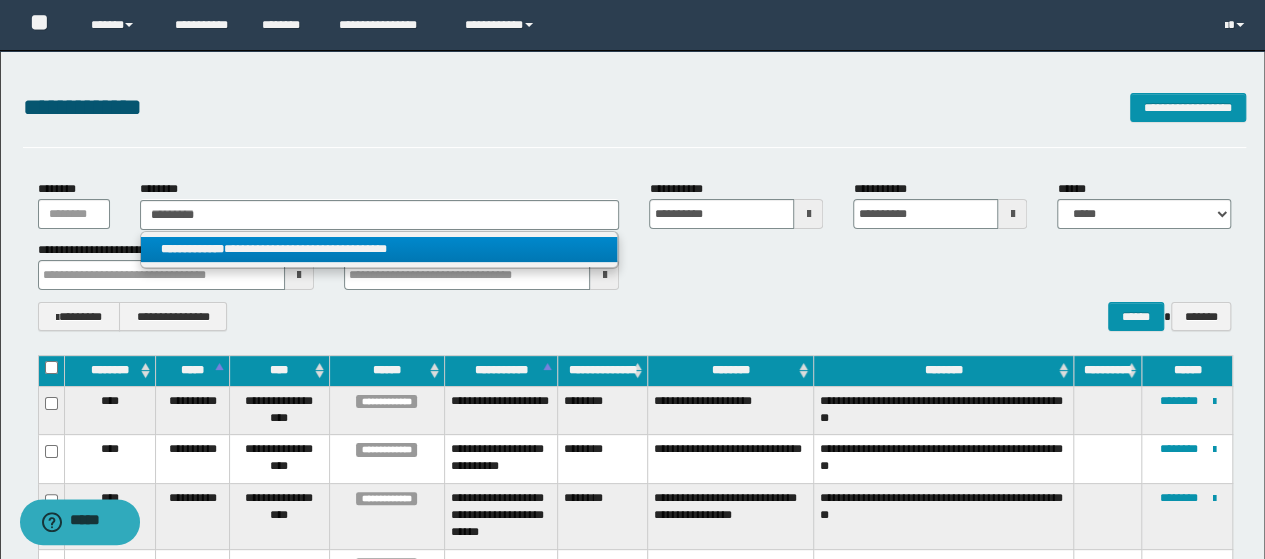 click on "**********" at bounding box center (379, 249) 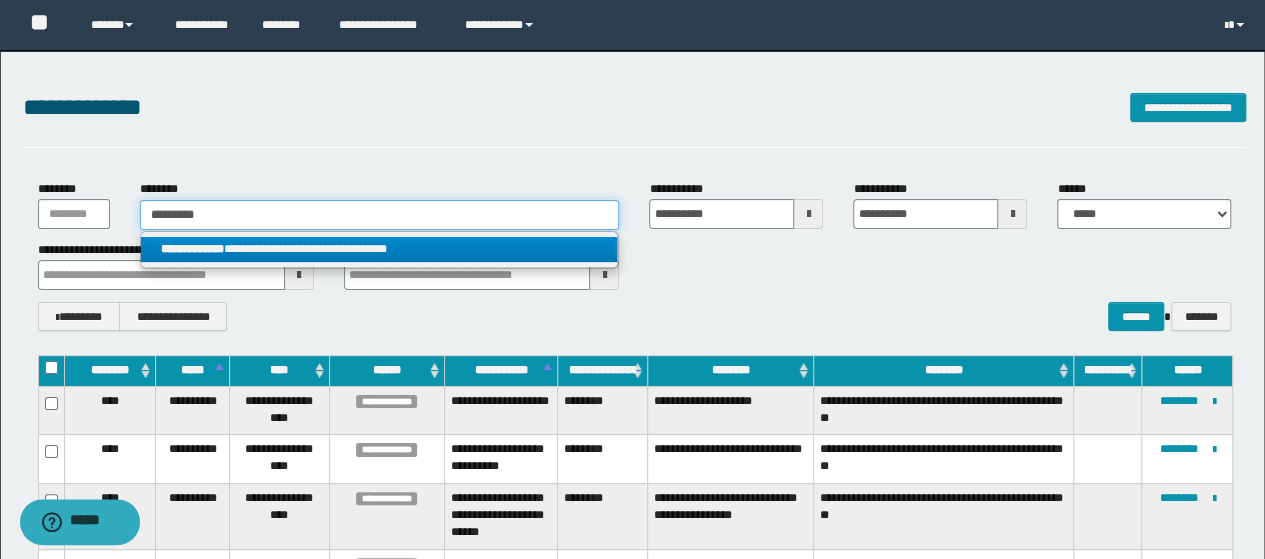 type 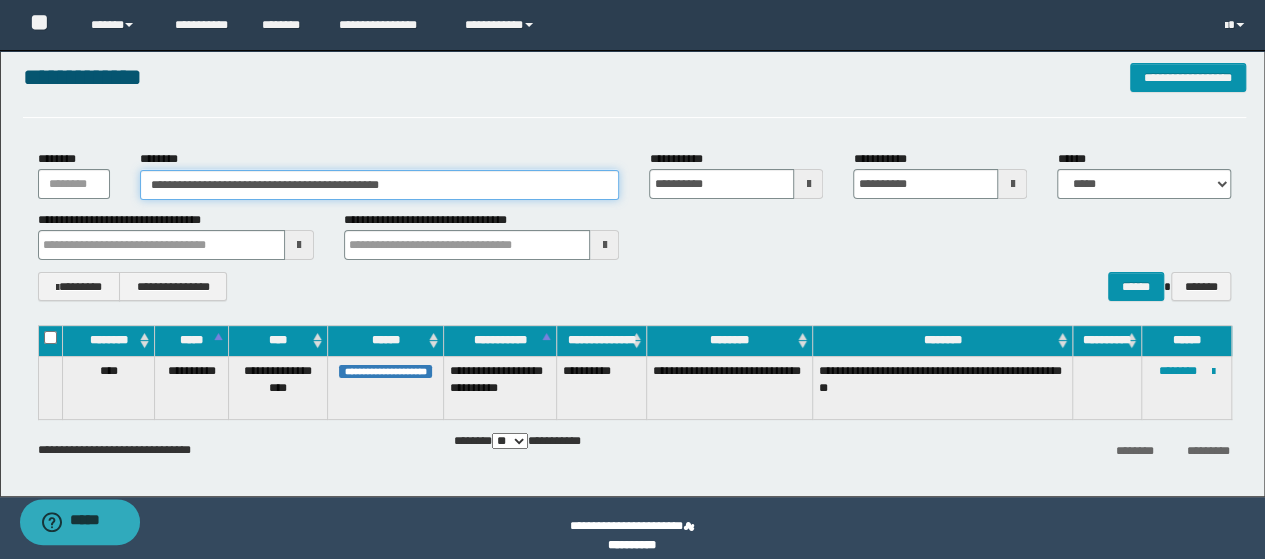 scroll, scrollTop: 46, scrollLeft: 0, axis: vertical 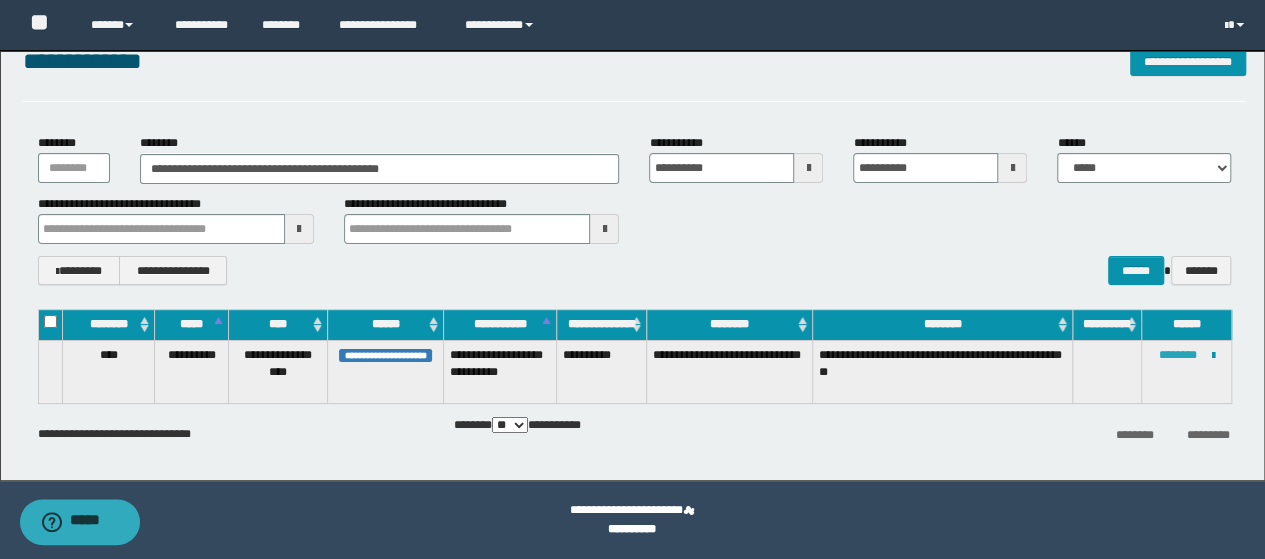 click on "********" at bounding box center (1177, 355) 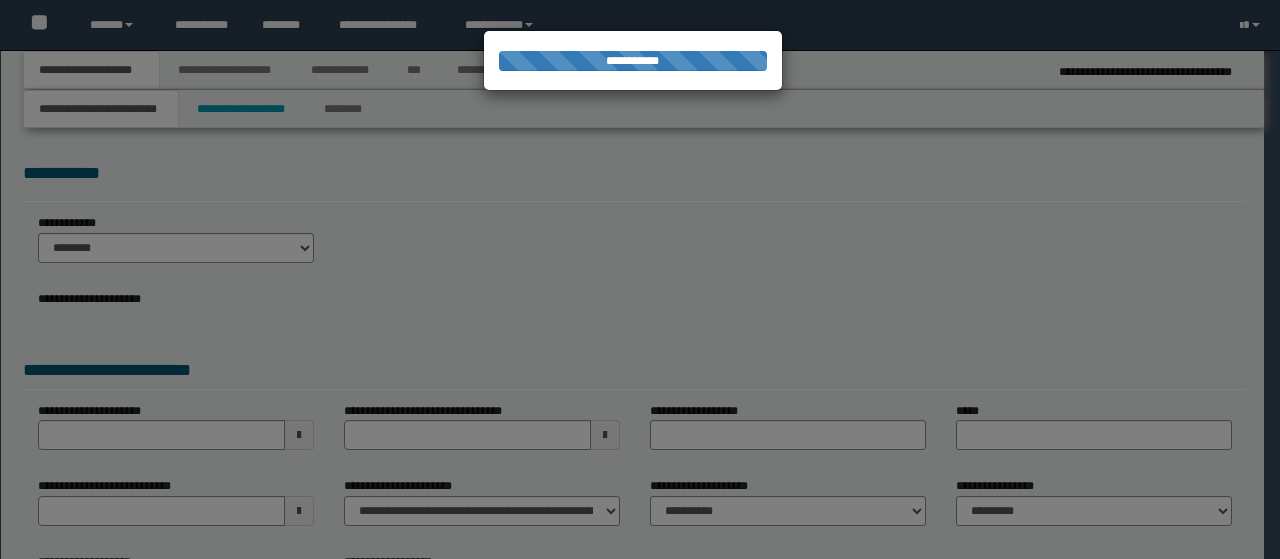 scroll, scrollTop: 0, scrollLeft: 0, axis: both 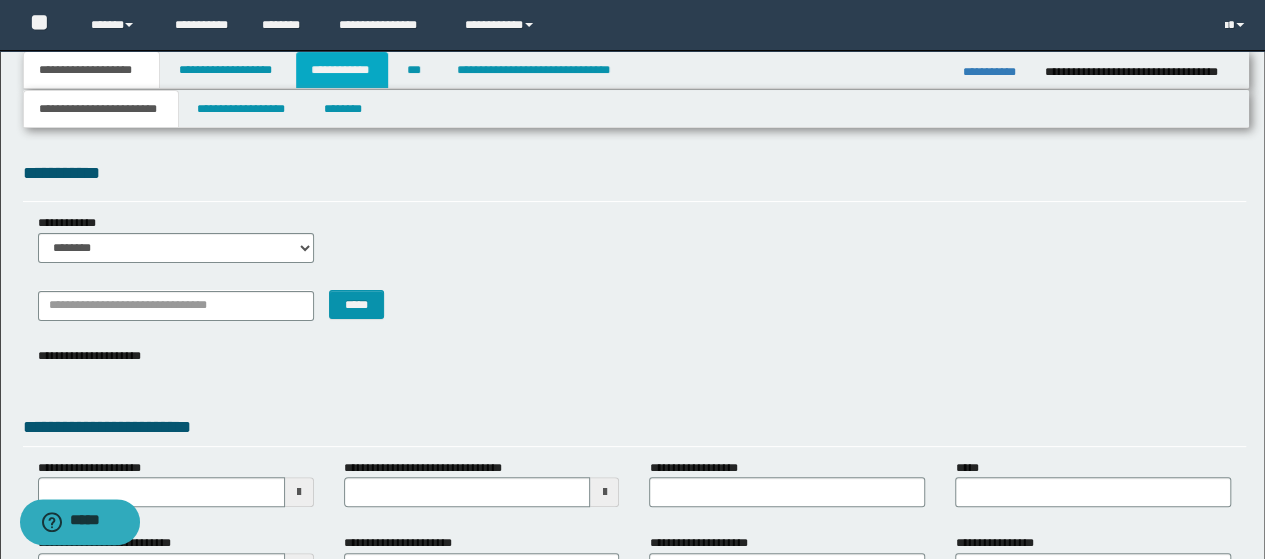 click on "**********" at bounding box center [342, 70] 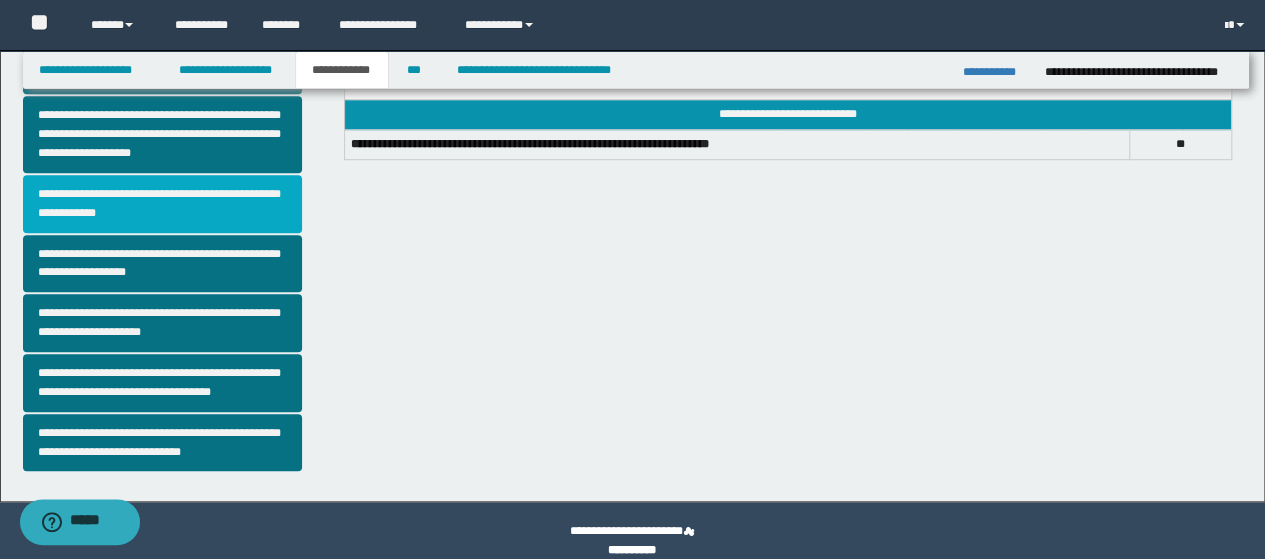 scroll, scrollTop: 589, scrollLeft: 0, axis: vertical 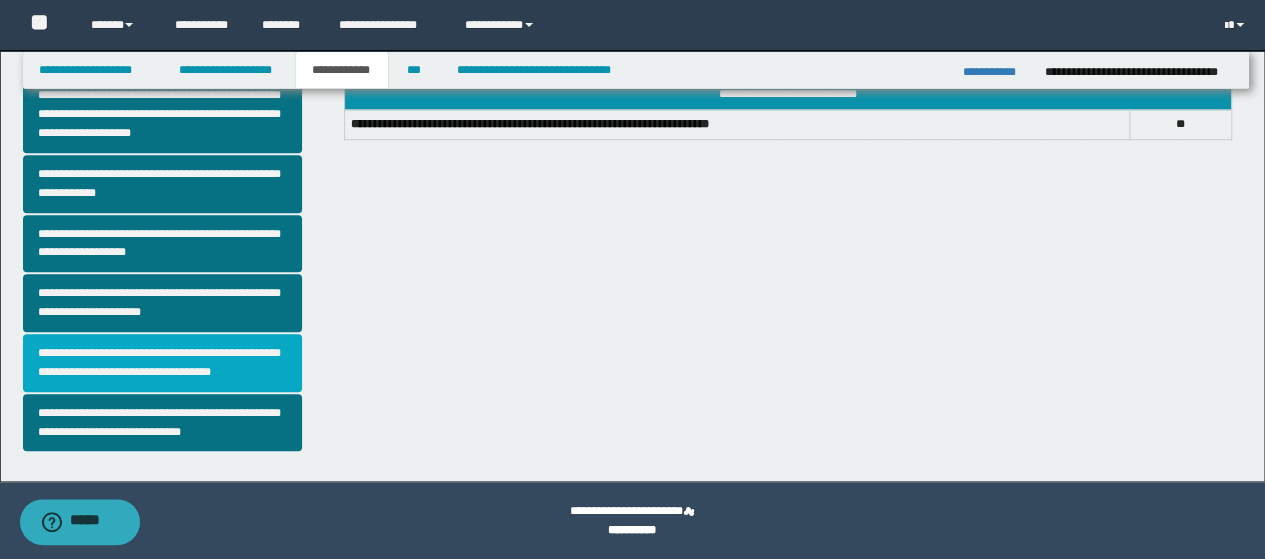 click on "**********" at bounding box center [162, 363] 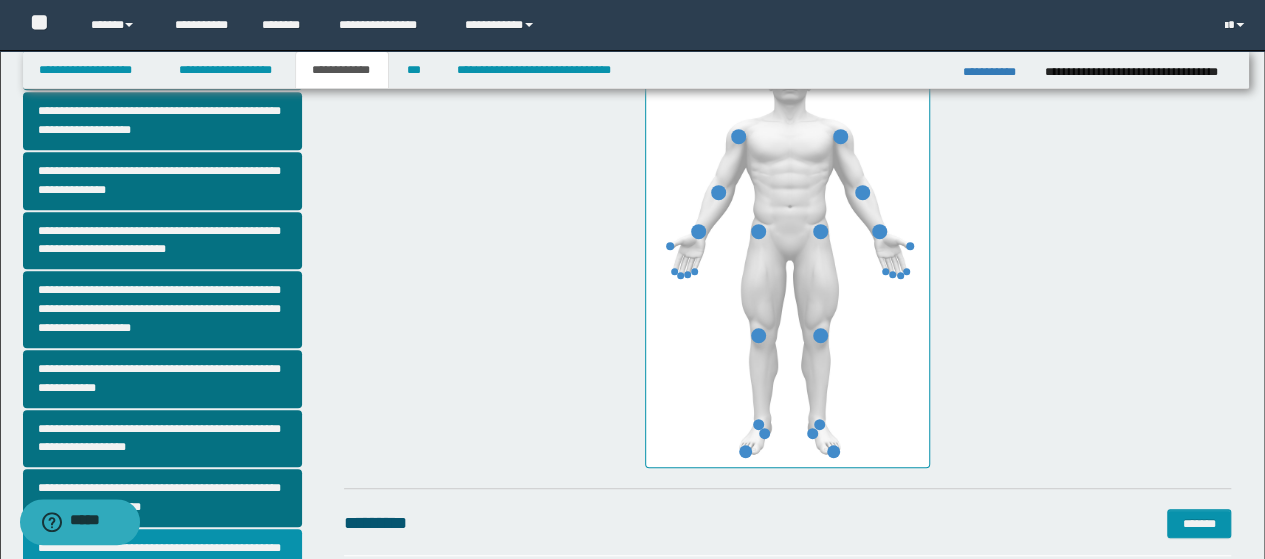 scroll, scrollTop: 400, scrollLeft: 0, axis: vertical 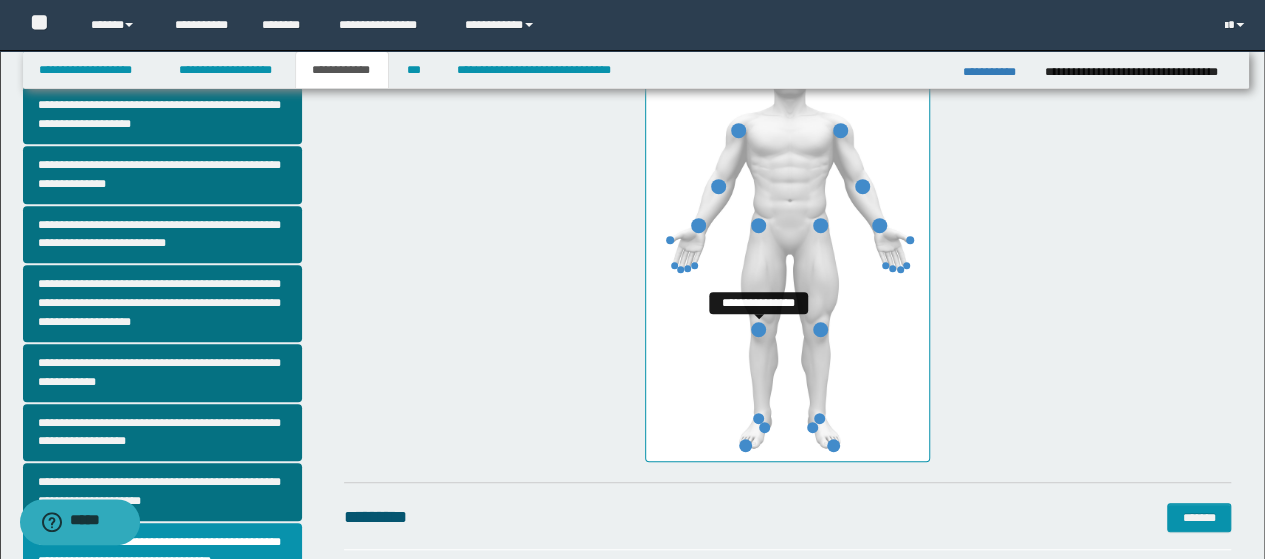 click at bounding box center [758, 329] 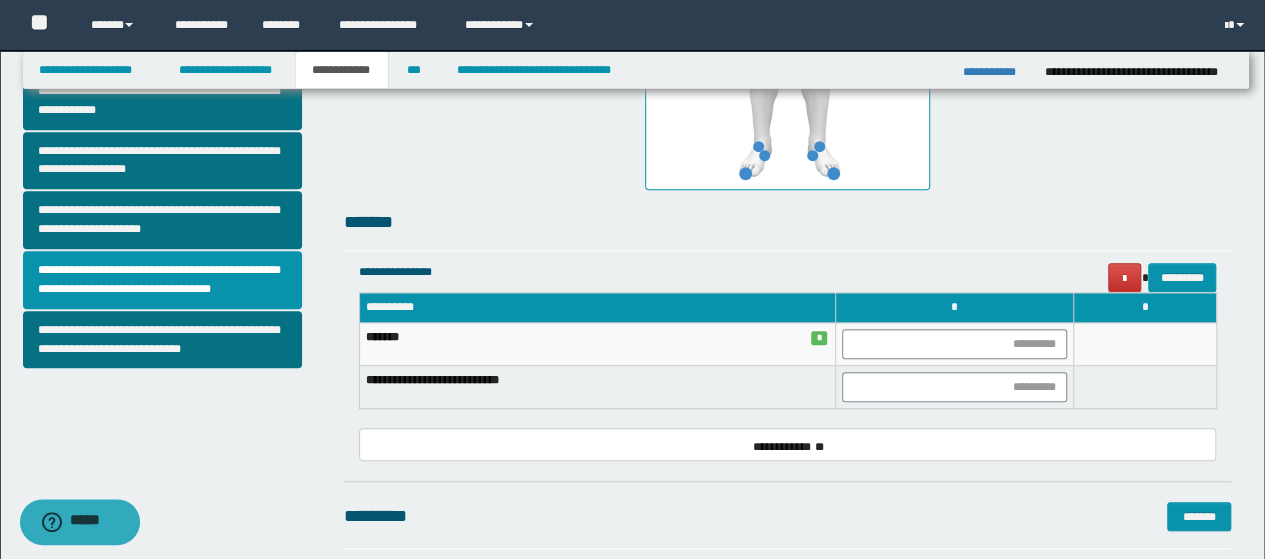 scroll, scrollTop: 700, scrollLeft: 0, axis: vertical 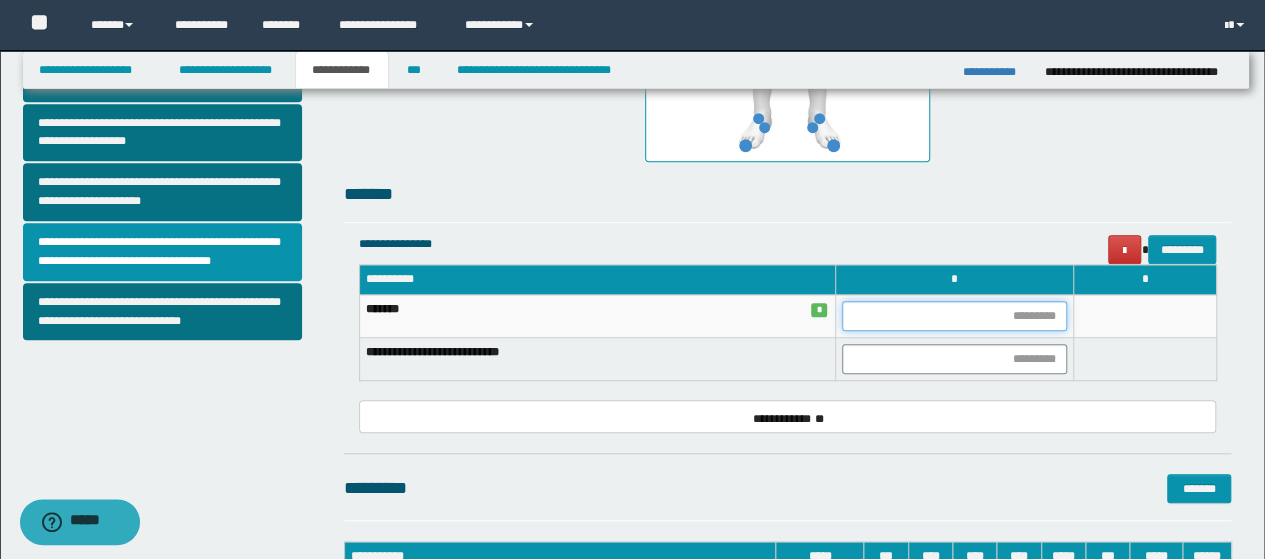click at bounding box center [954, 316] 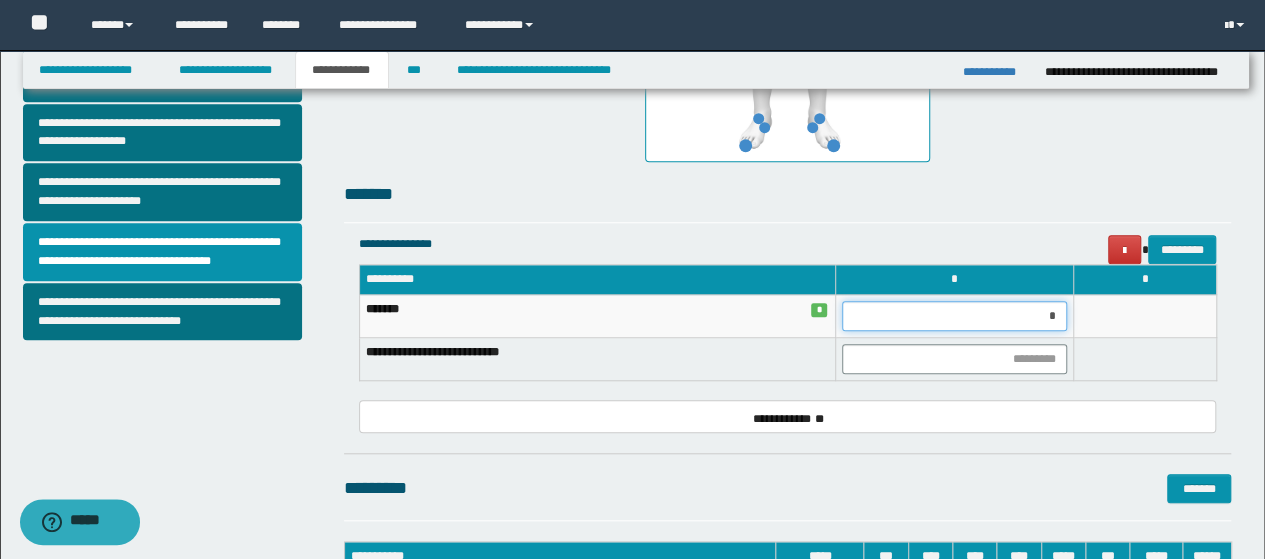 type on "**" 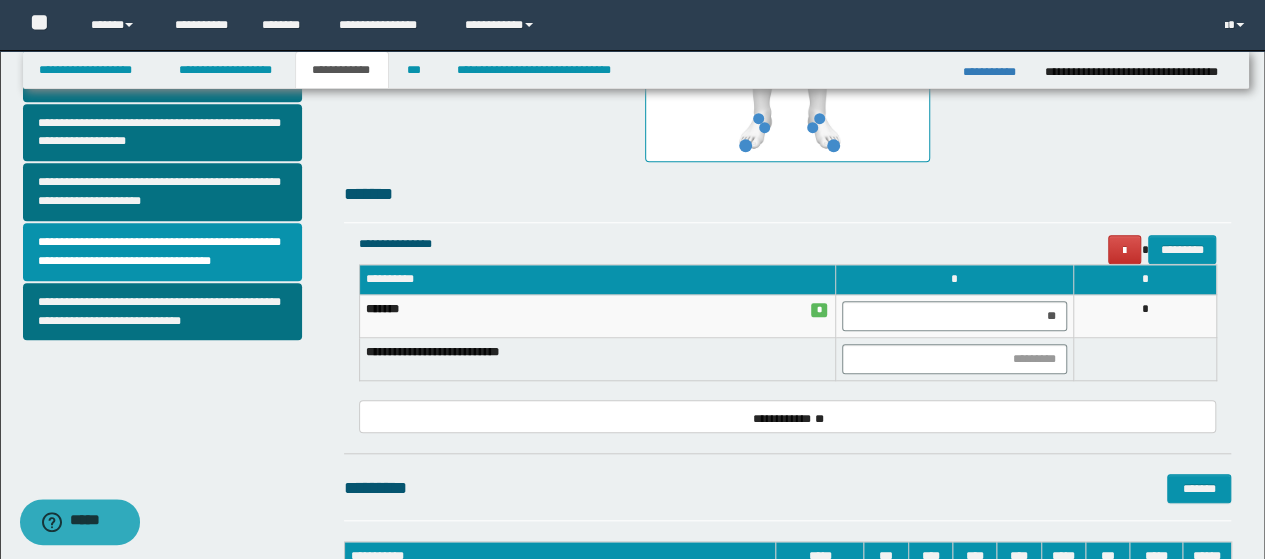 click on "*******" at bounding box center (788, 194) 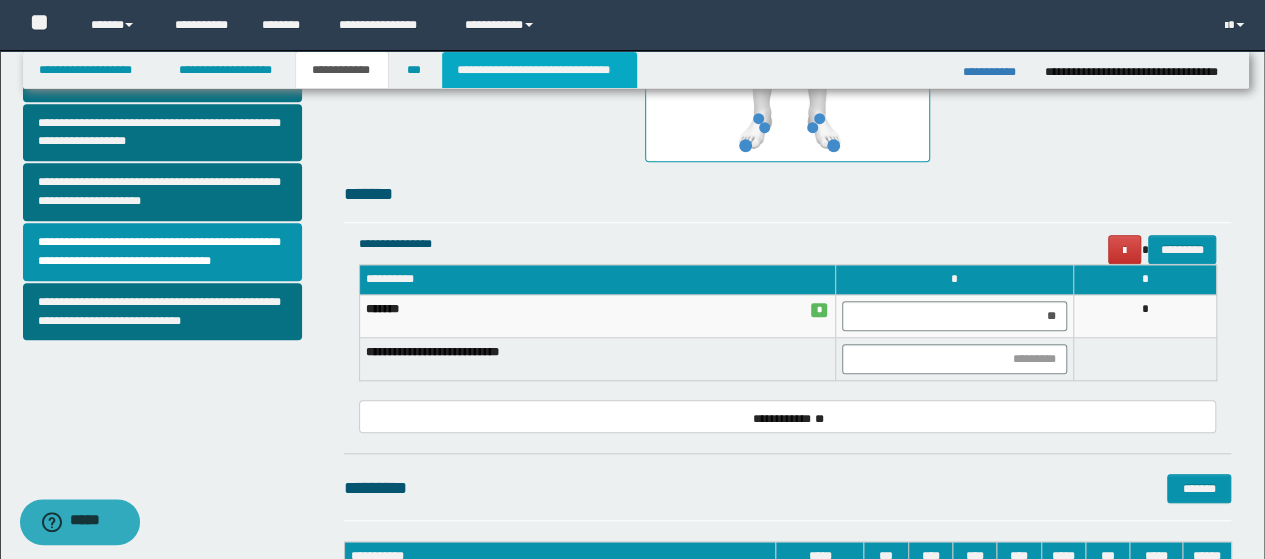 click on "**********" at bounding box center [539, 70] 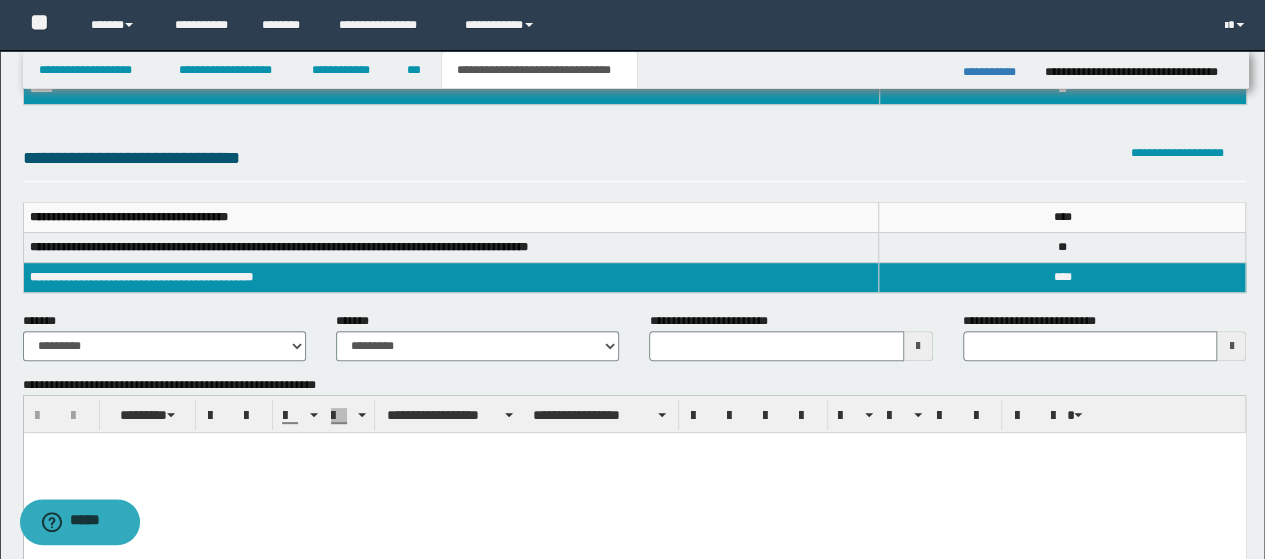 scroll, scrollTop: 200, scrollLeft: 0, axis: vertical 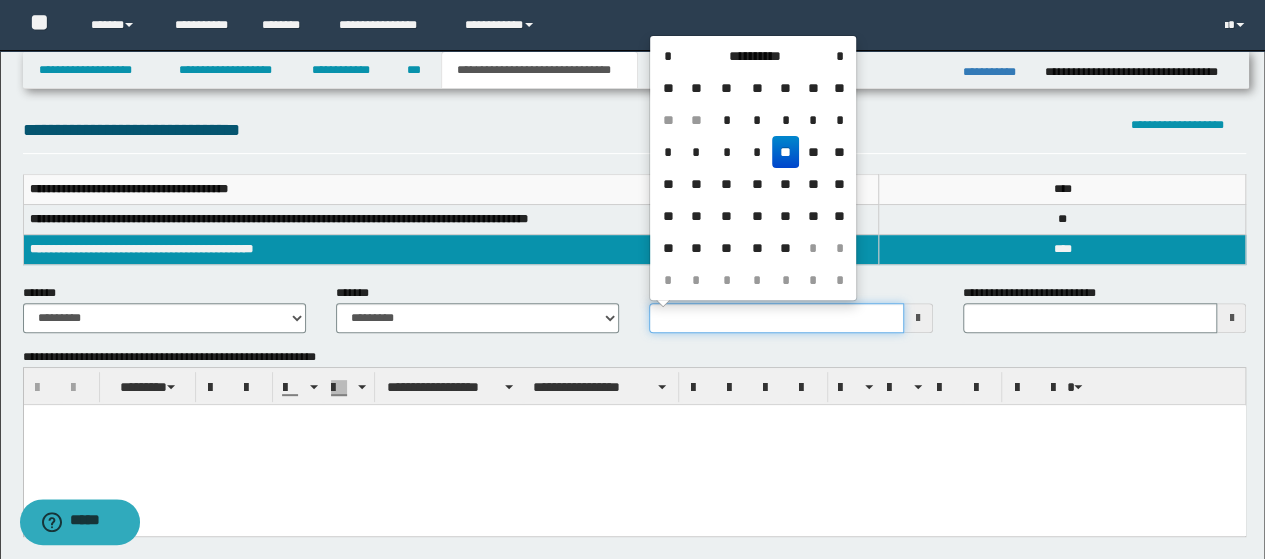 click on "**********" at bounding box center [776, 318] 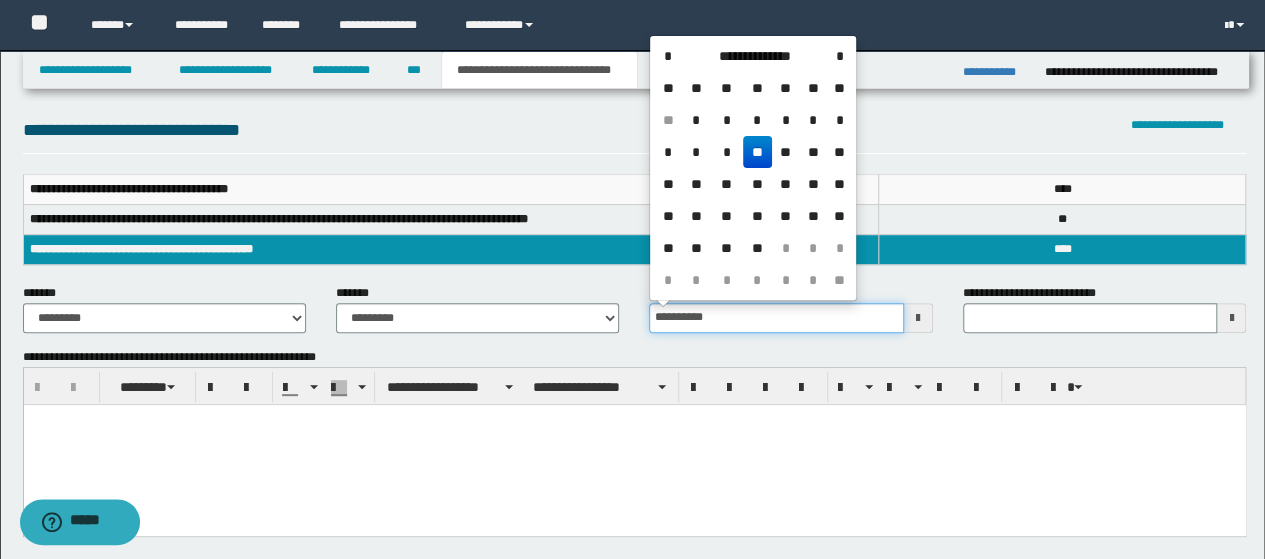 type on "**********" 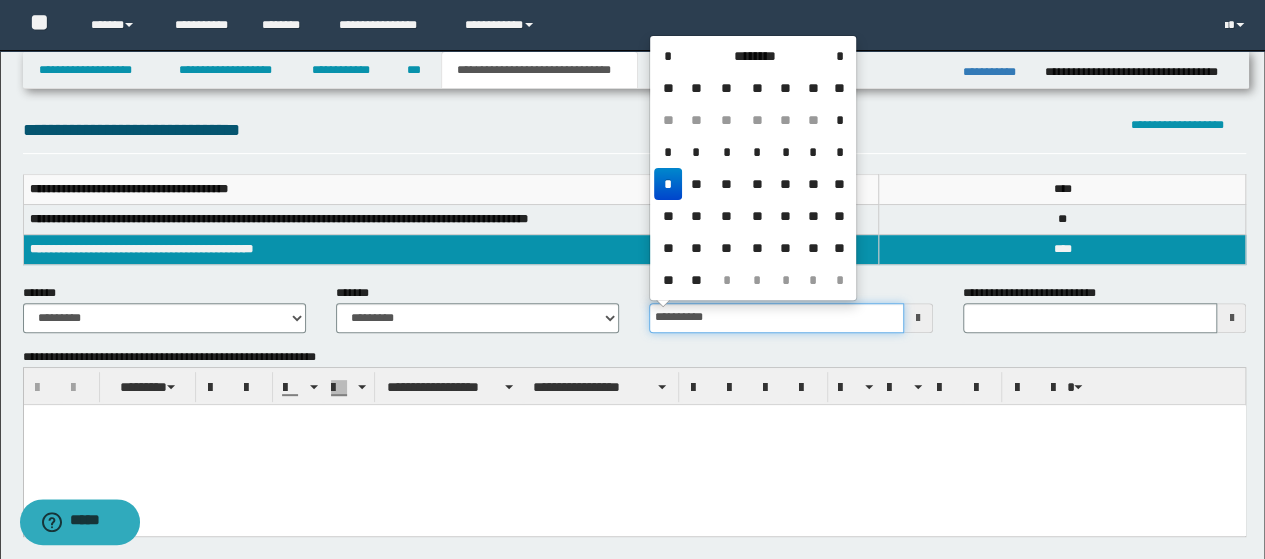 type on "**********" 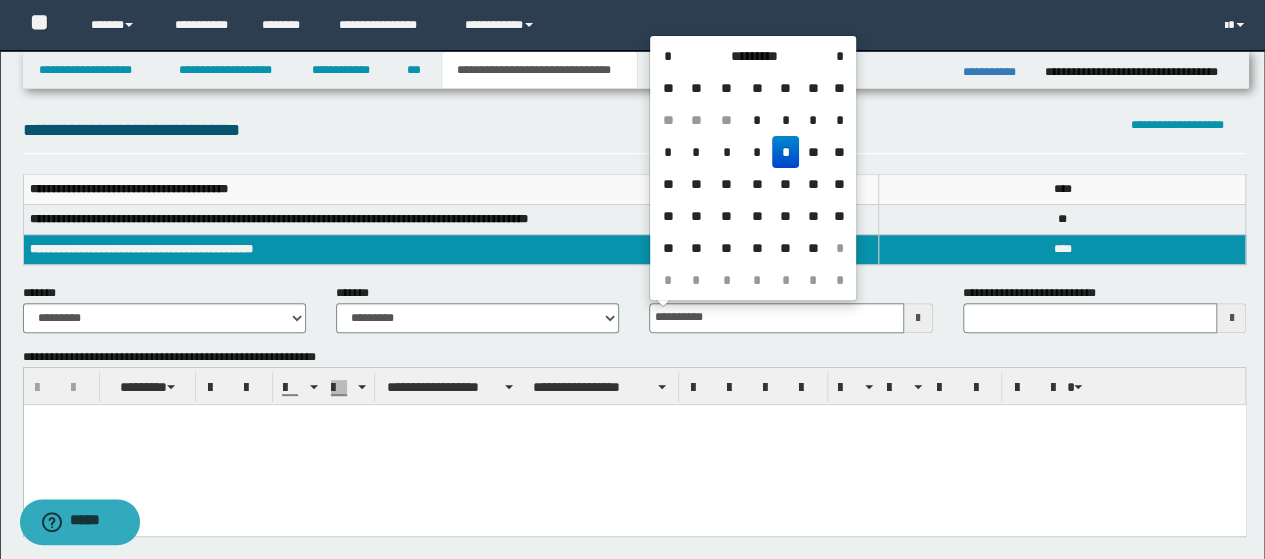 drag, startPoint x: 44, startPoint y: 418, endPoint x: 23, endPoint y: 815, distance: 397.55502 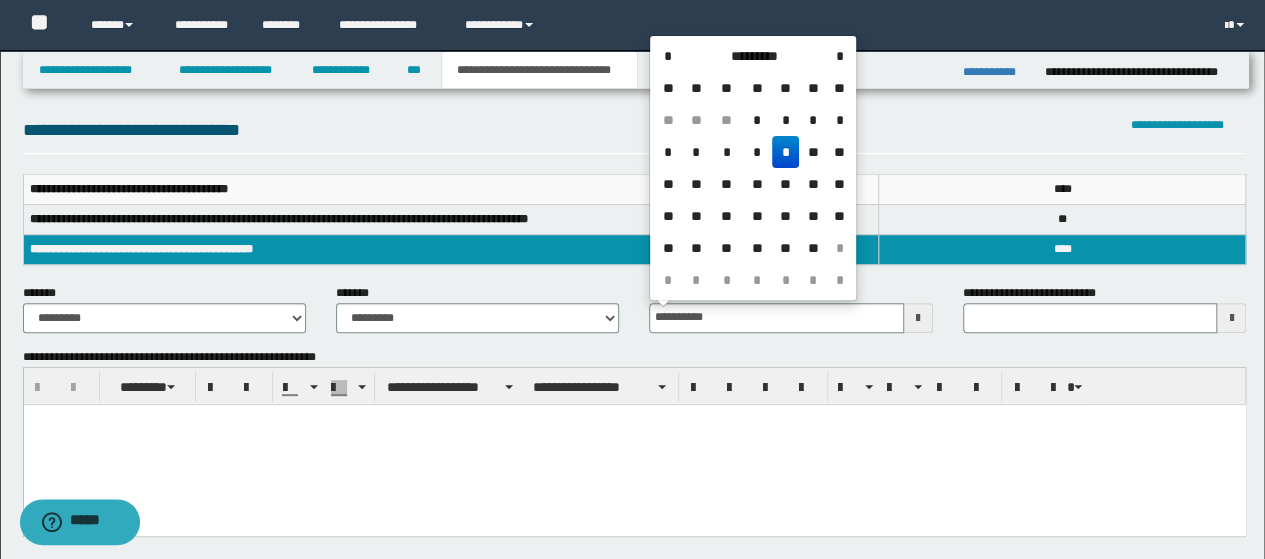 type 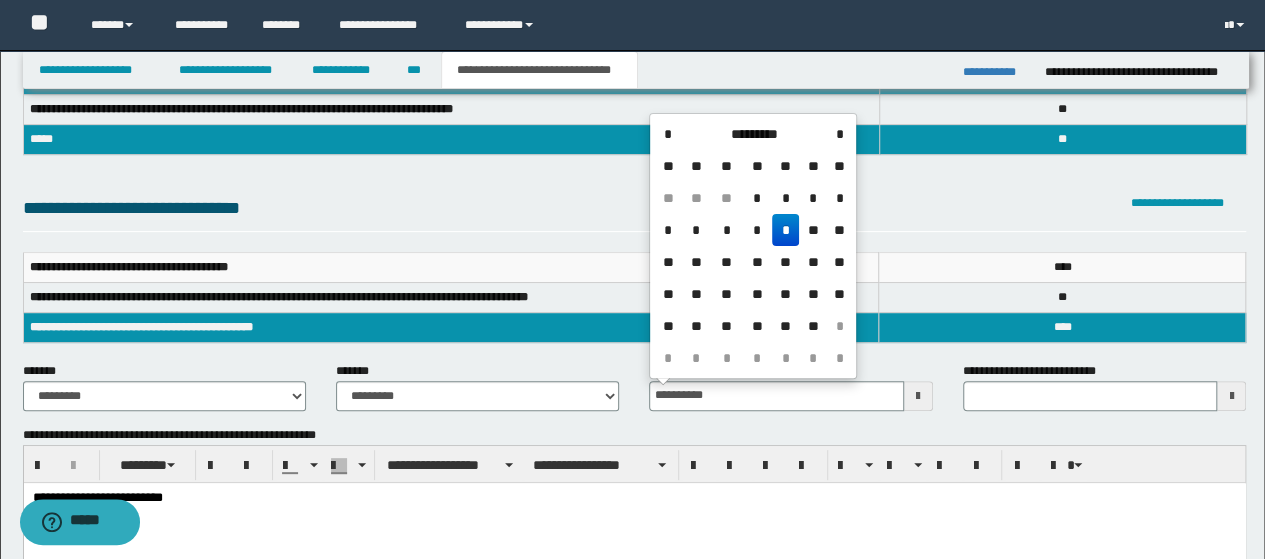 scroll, scrollTop: 0, scrollLeft: 0, axis: both 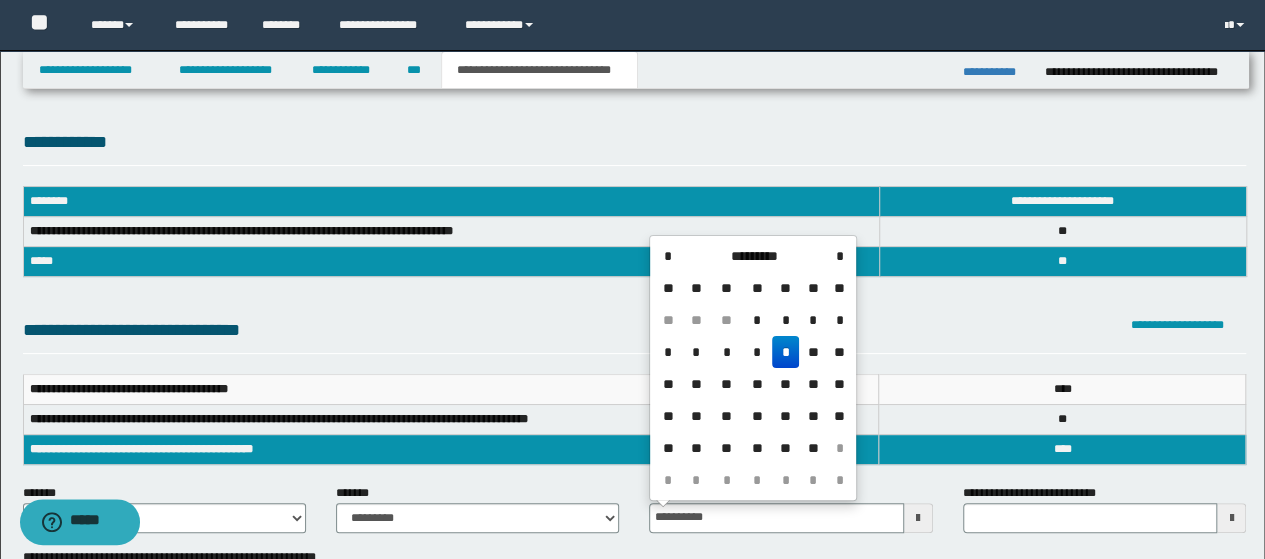 type on "**********" 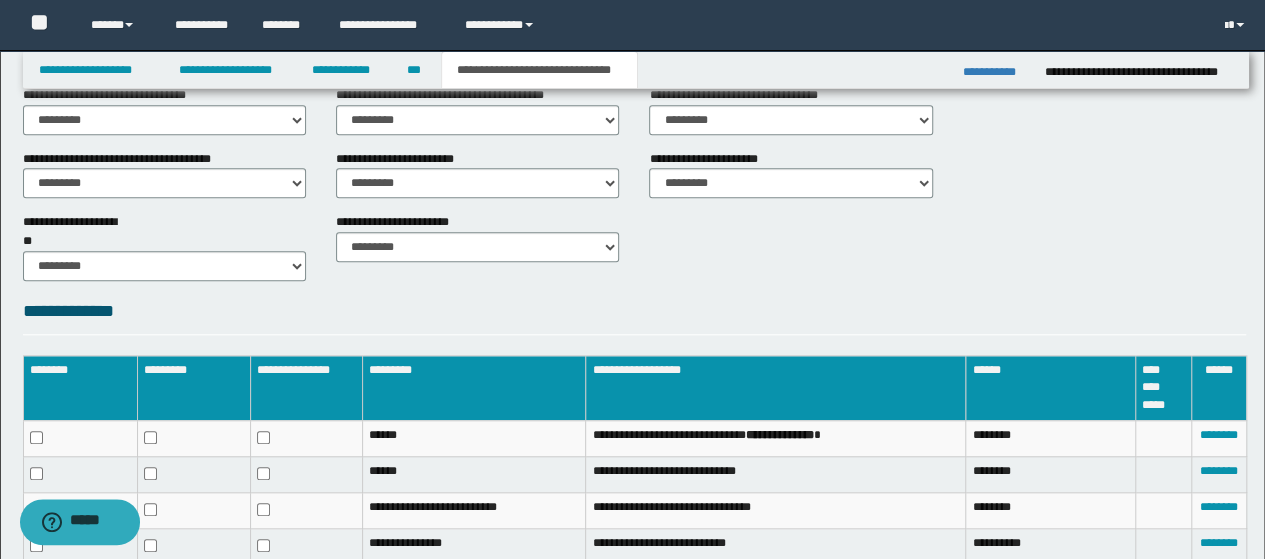 scroll, scrollTop: 800, scrollLeft: 0, axis: vertical 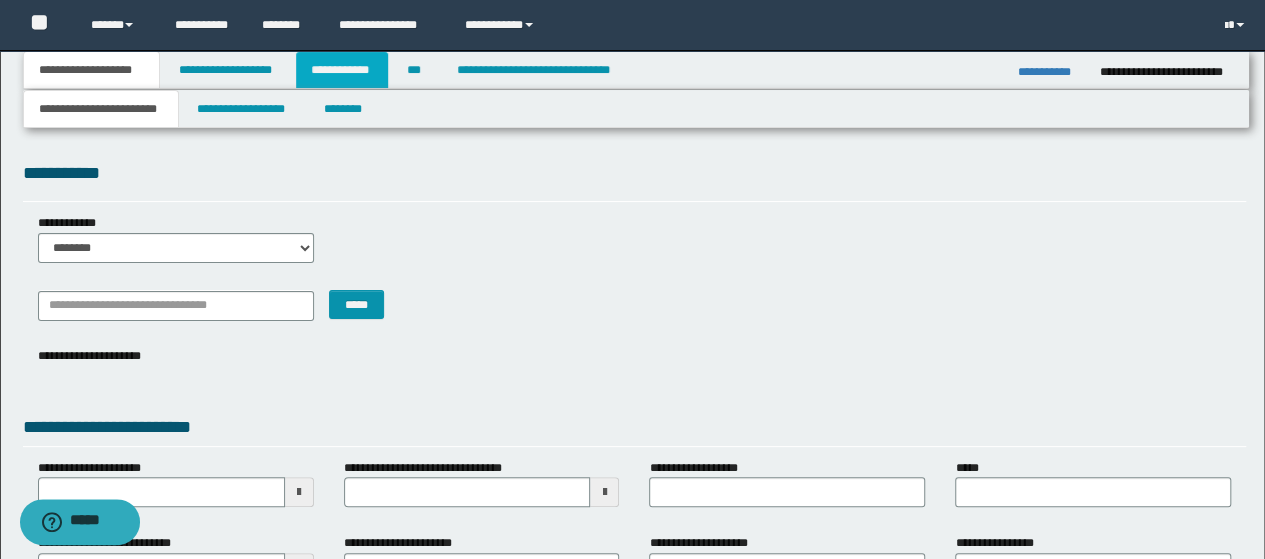 click on "**********" at bounding box center [342, 70] 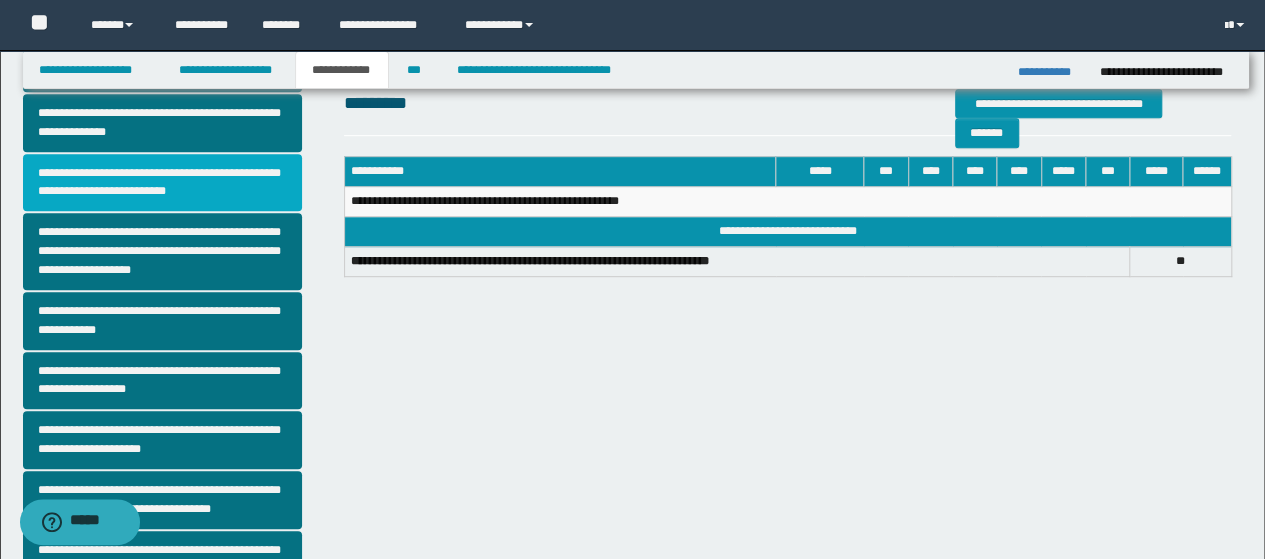 scroll, scrollTop: 500, scrollLeft: 0, axis: vertical 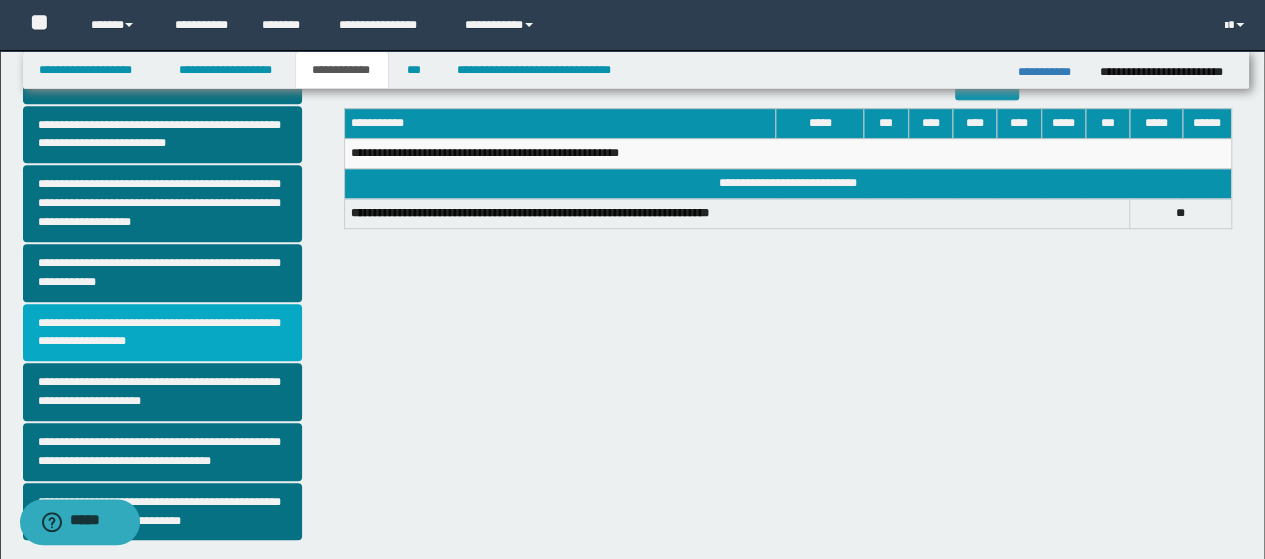 click on "**********" at bounding box center (162, 333) 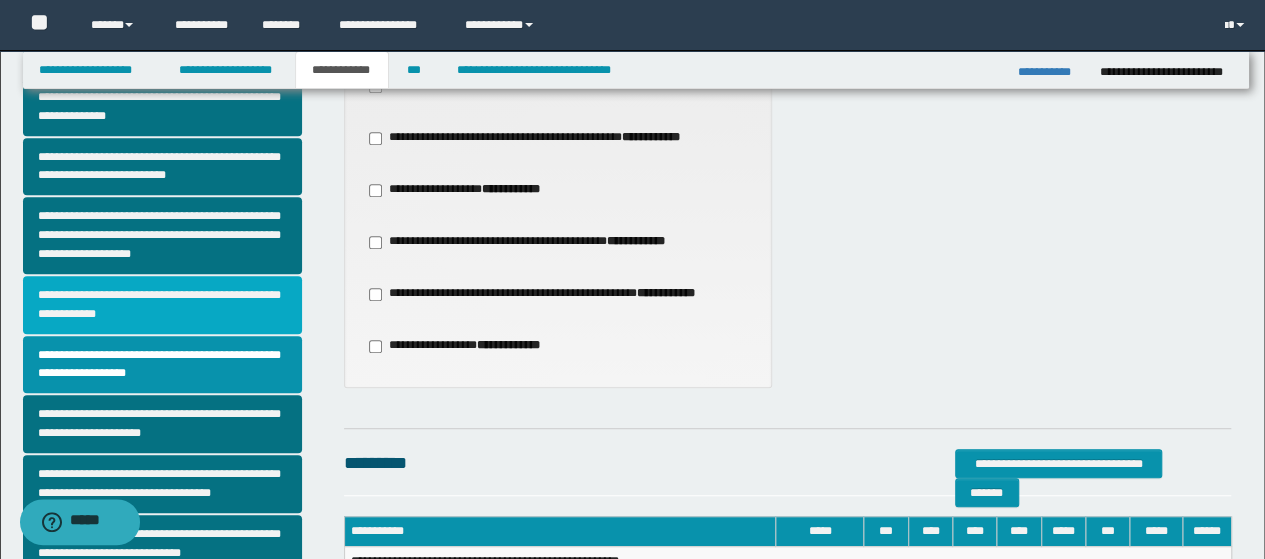 scroll, scrollTop: 500, scrollLeft: 0, axis: vertical 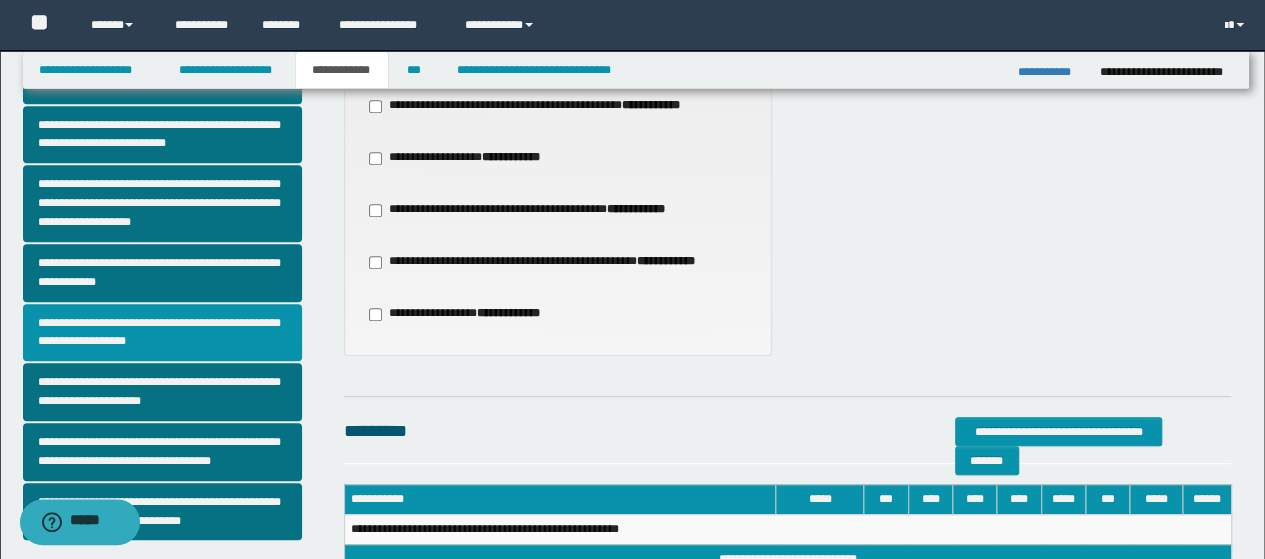 click on "**********" at bounding box center (162, 333) 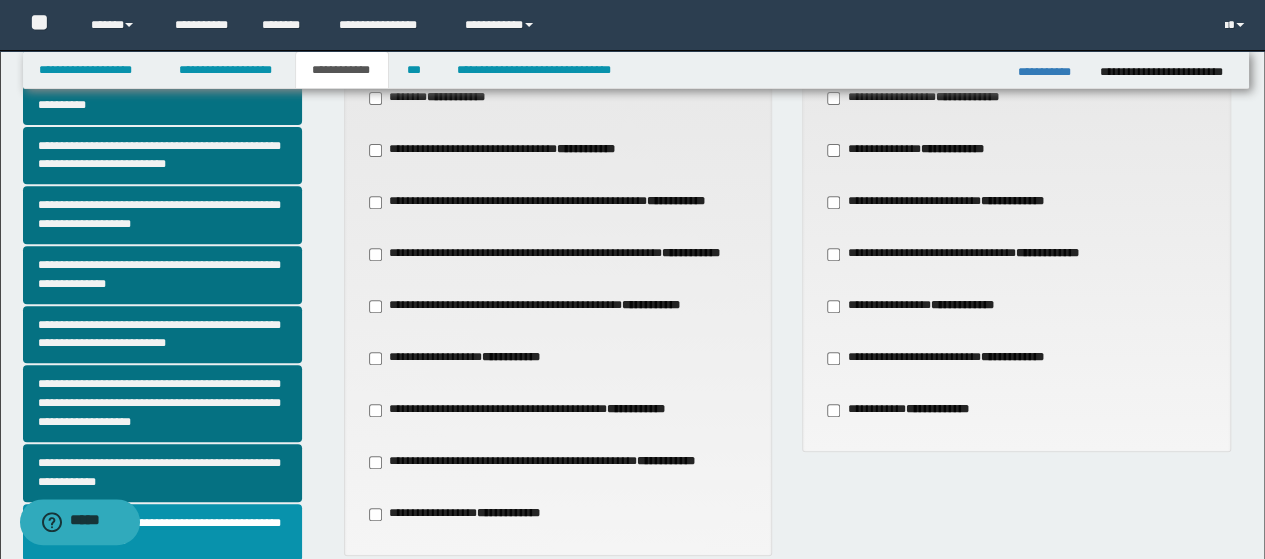 scroll, scrollTop: 200, scrollLeft: 0, axis: vertical 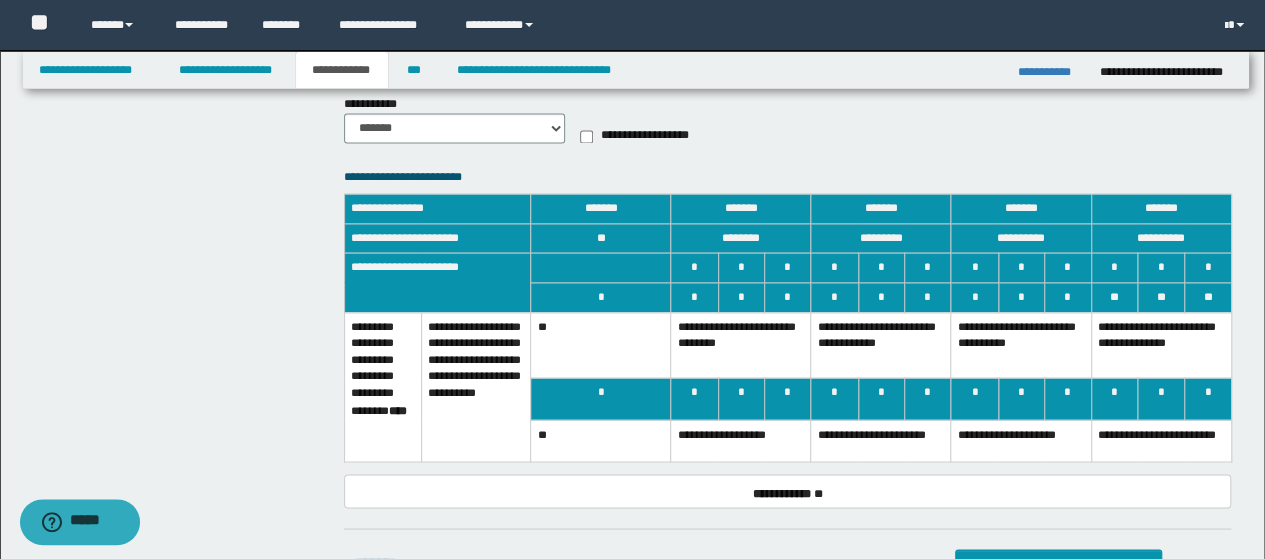 click on "**********" at bounding box center (1021, 345) 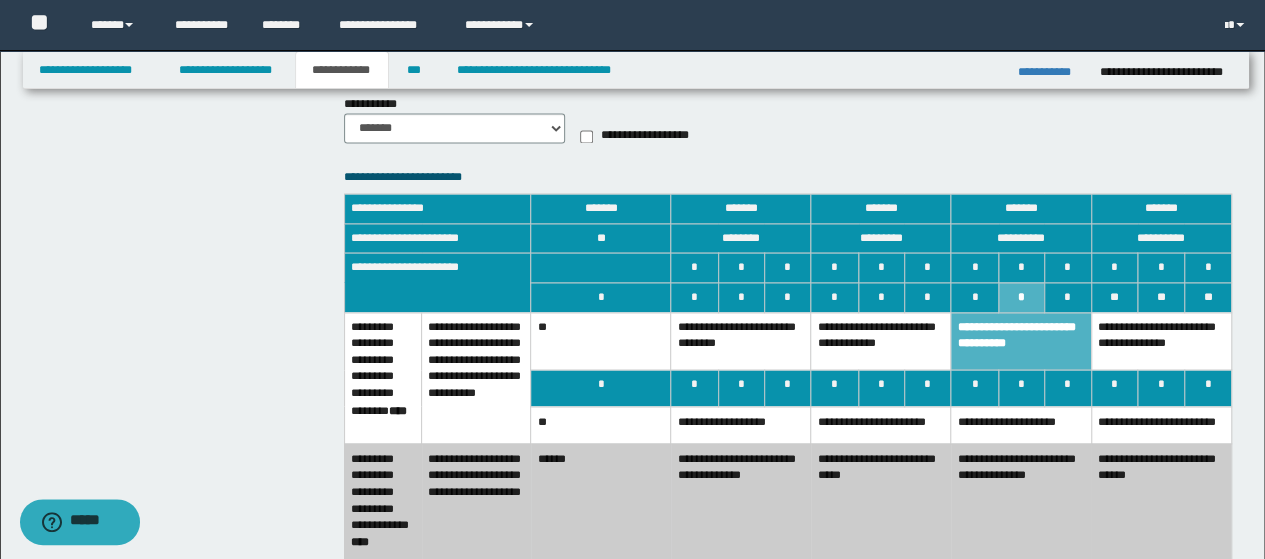 click on "**********" at bounding box center [1021, 424] 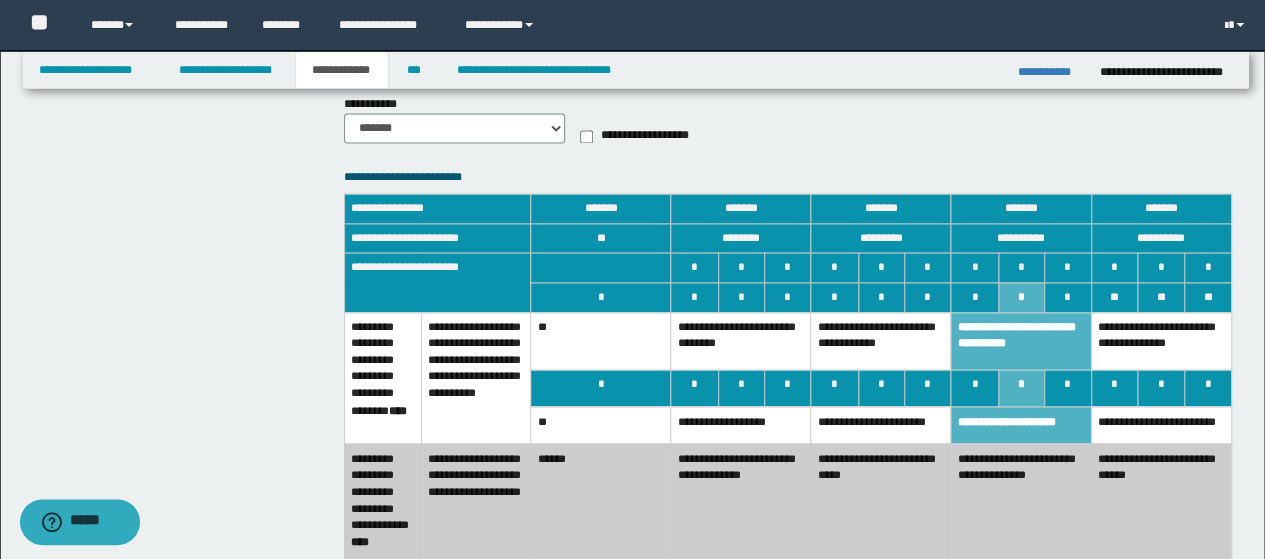 scroll, scrollTop: 1600, scrollLeft: 0, axis: vertical 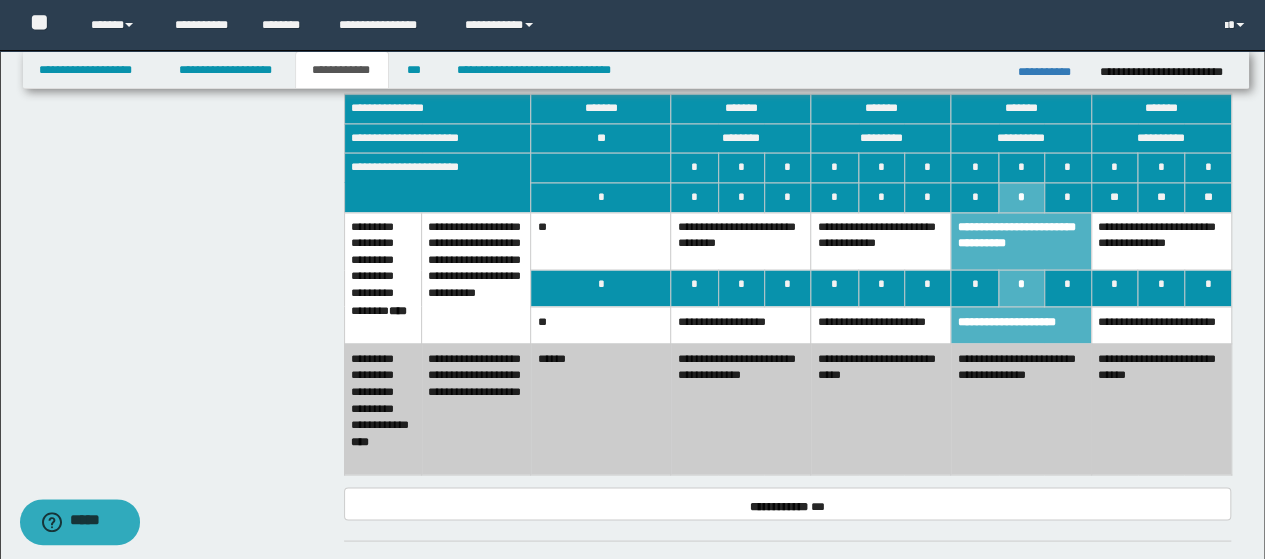 click on "**********" at bounding box center (1021, 408) 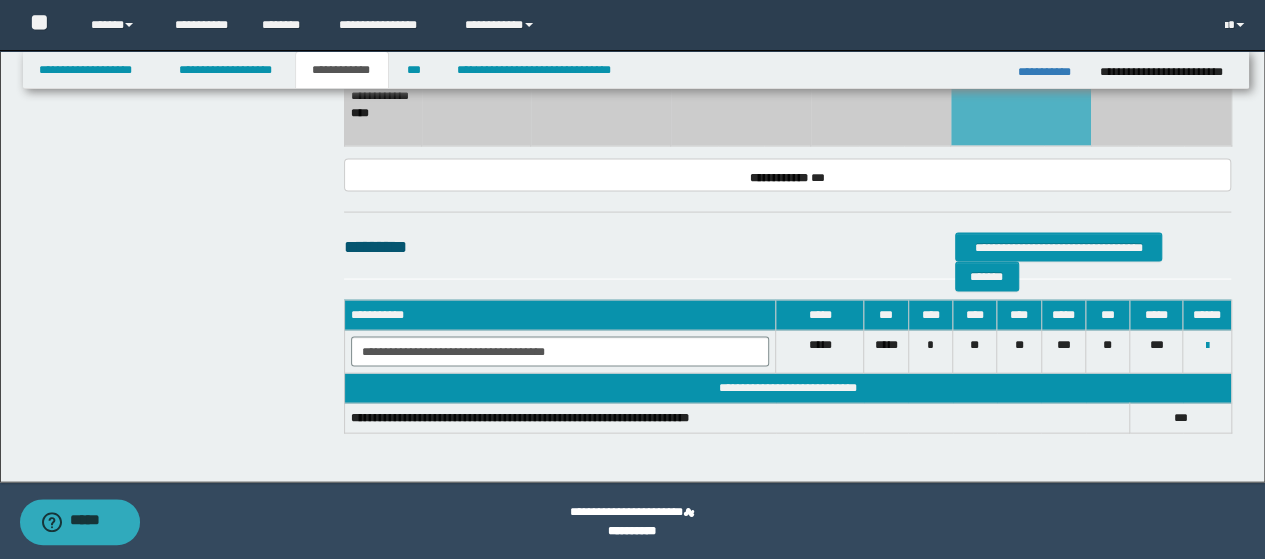 scroll, scrollTop: 1929, scrollLeft: 0, axis: vertical 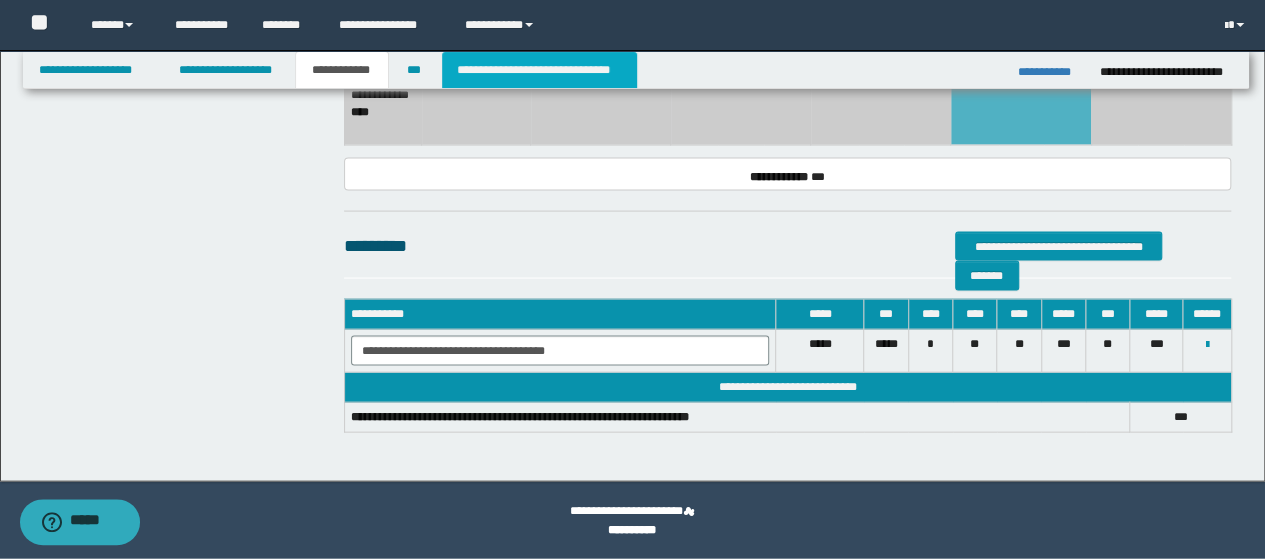 click on "**********" at bounding box center (539, 70) 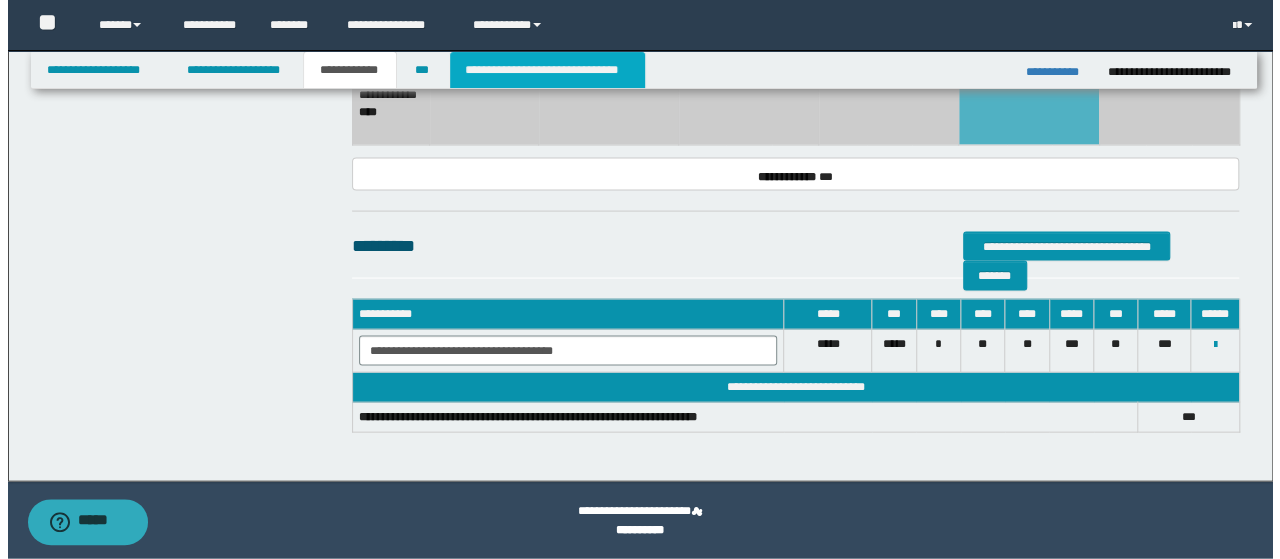 scroll, scrollTop: 0, scrollLeft: 0, axis: both 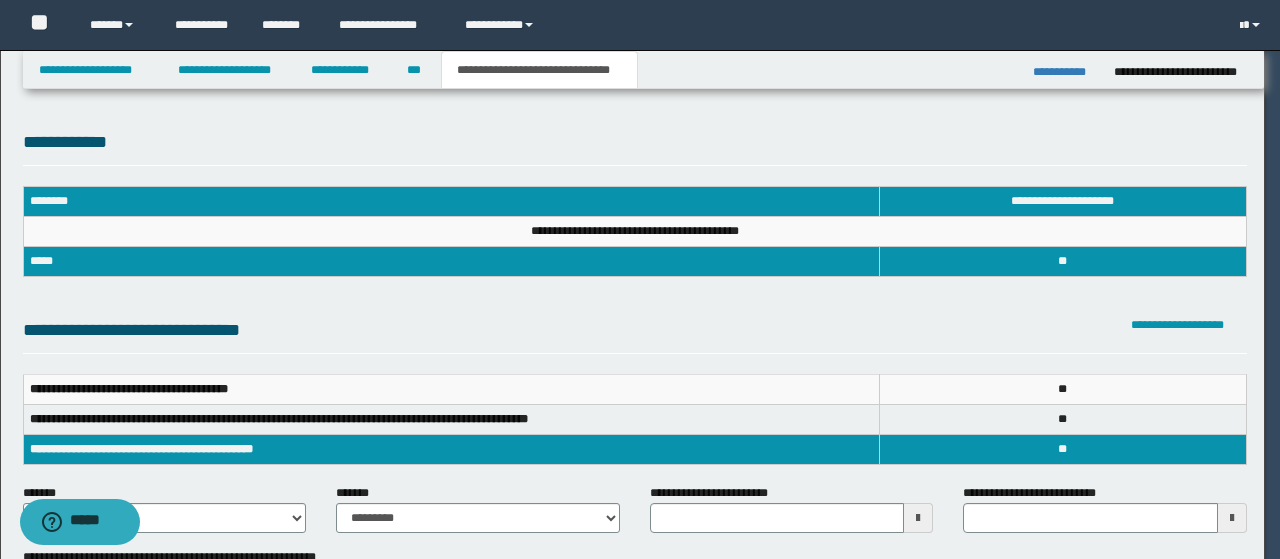 type 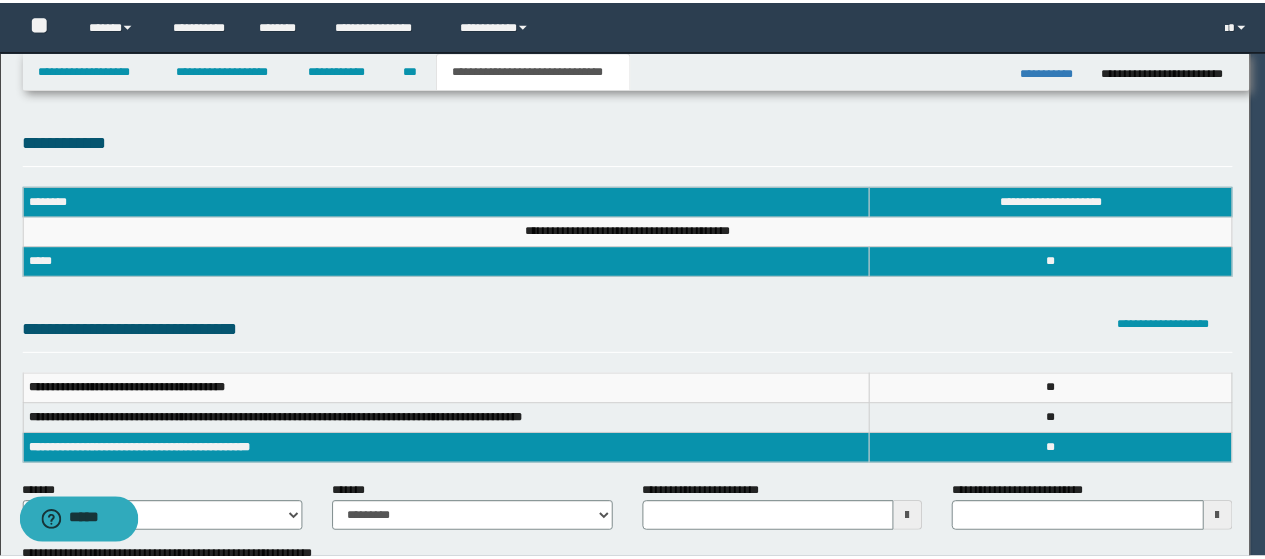 scroll, scrollTop: 0, scrollLeft: 0, axis: both 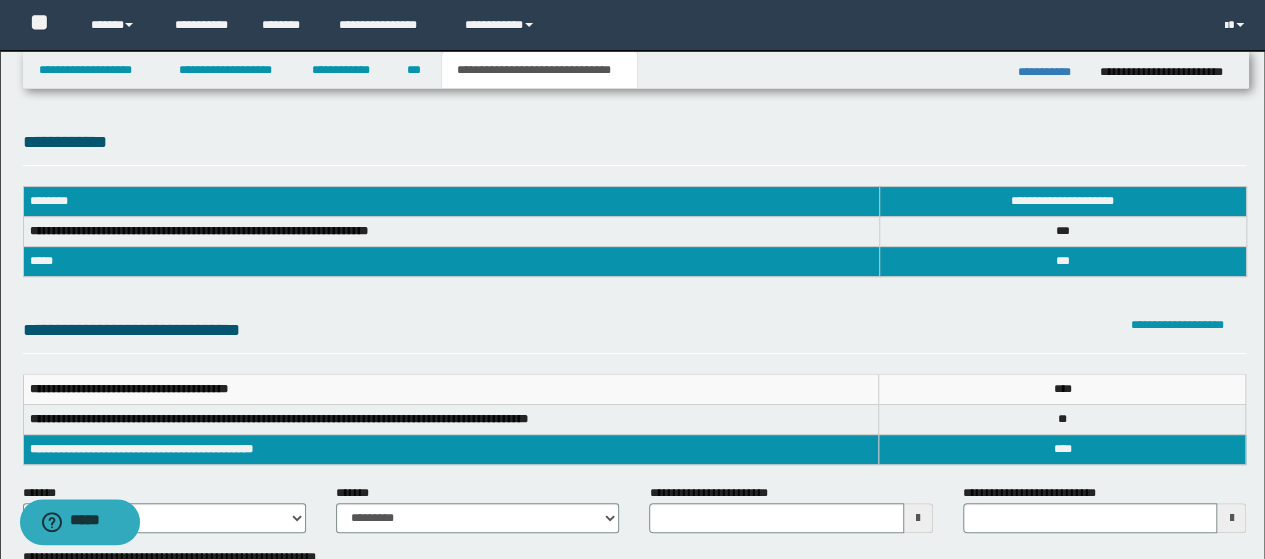 type 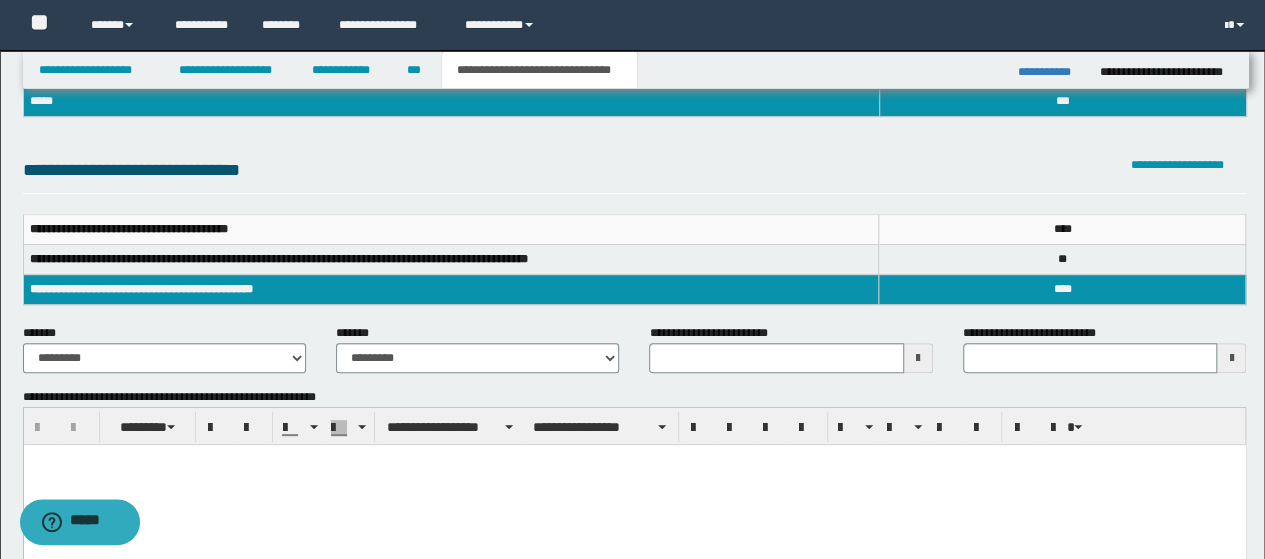 scroll, scrollTop: 200, scrollLeft: 0, axis: vertical 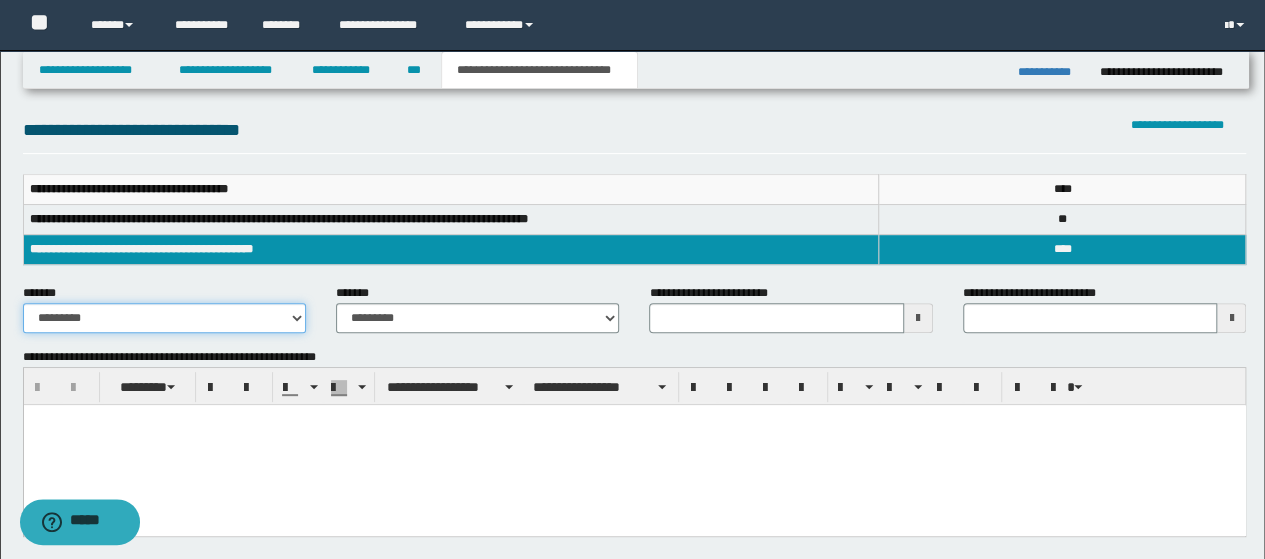 click on "**********" at bounding box center [164, 318] 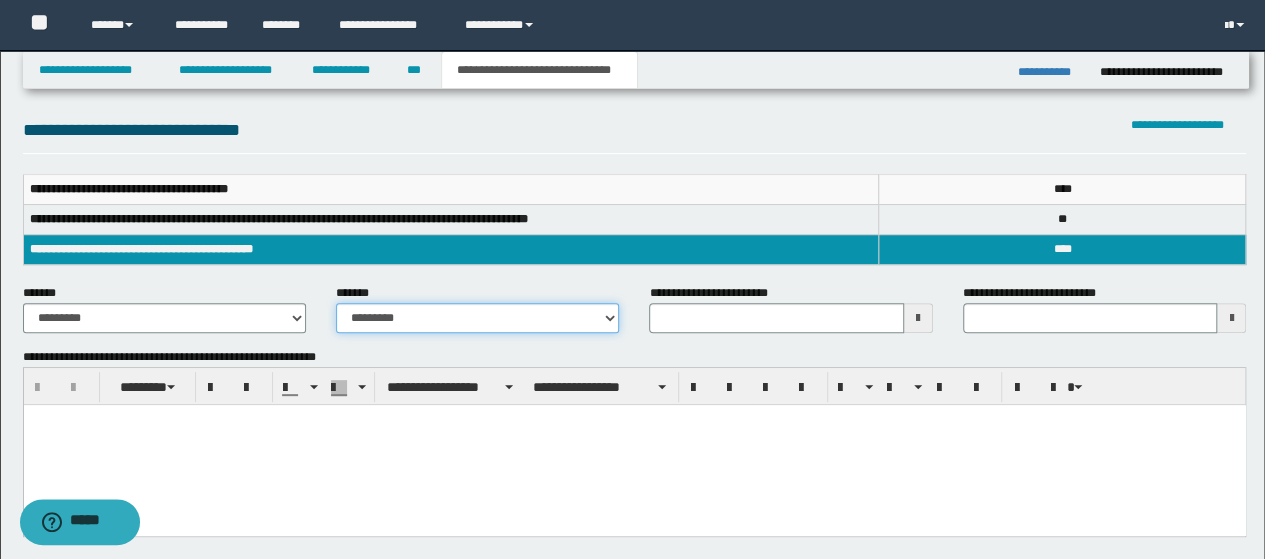 click on "**********" at bounding box center [477, 318] 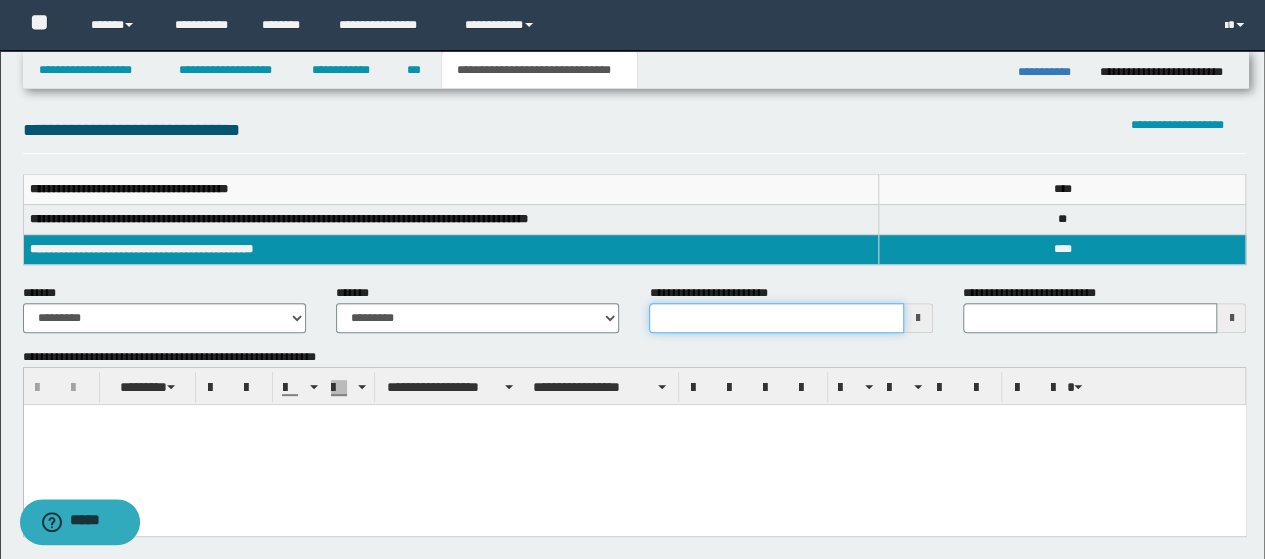 click on "**********" at bounding box center (776, 318) 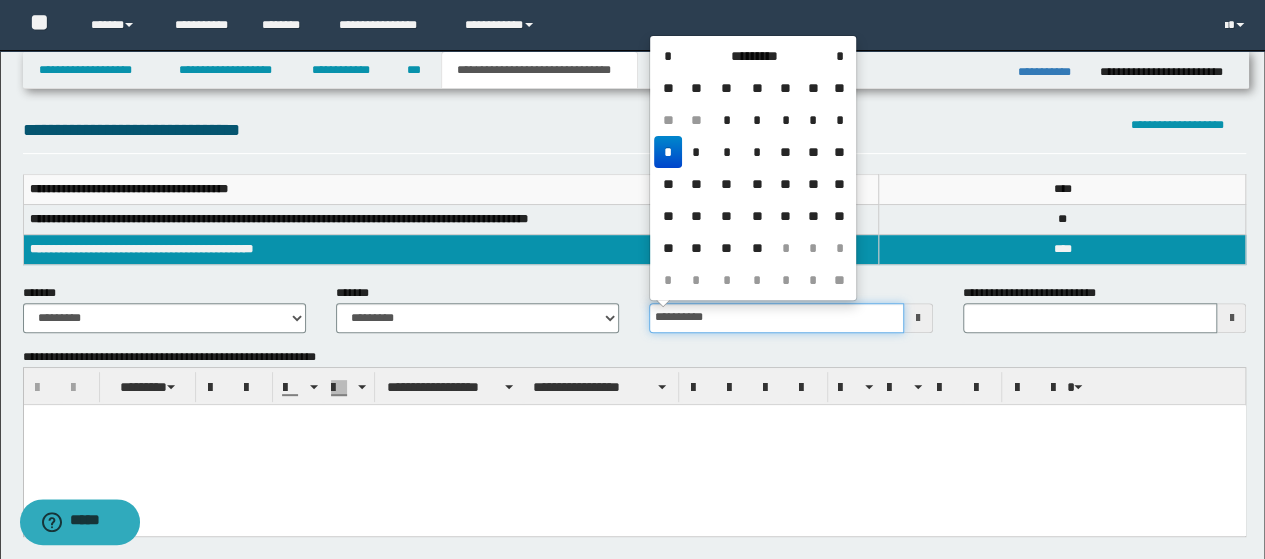 type on "**********" 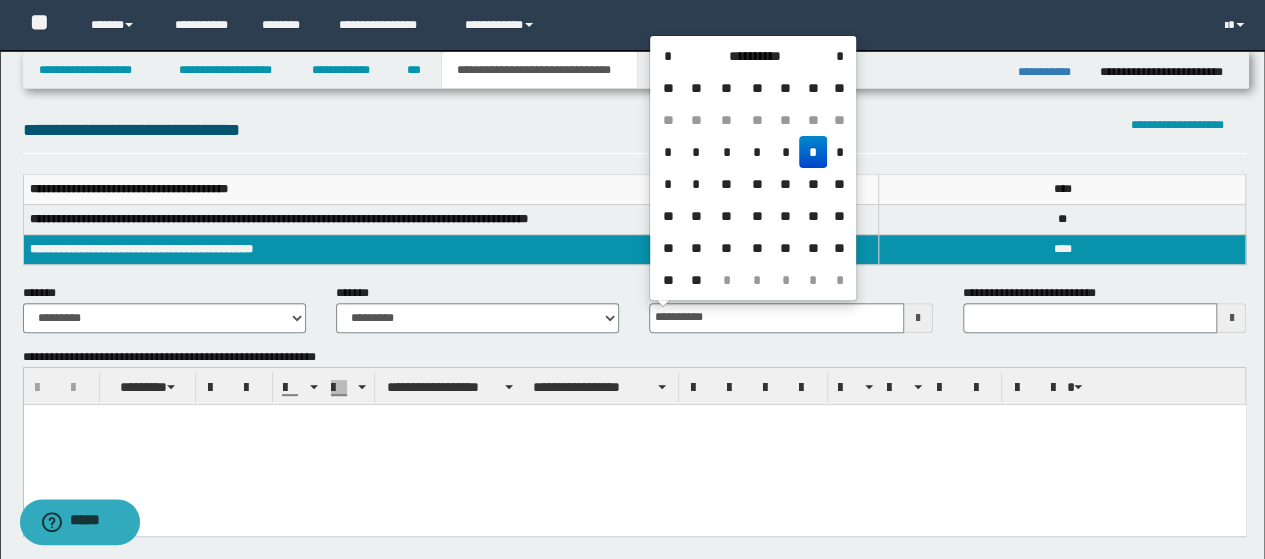 type 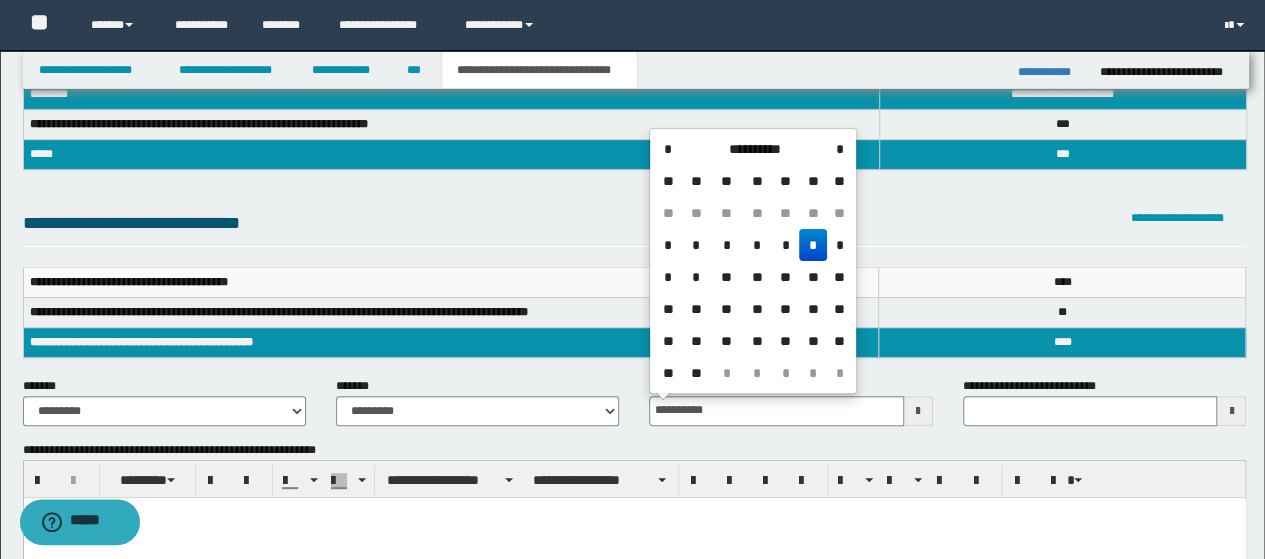 scroll, scrollTop: 0, scrollLeft: 0, axis: both 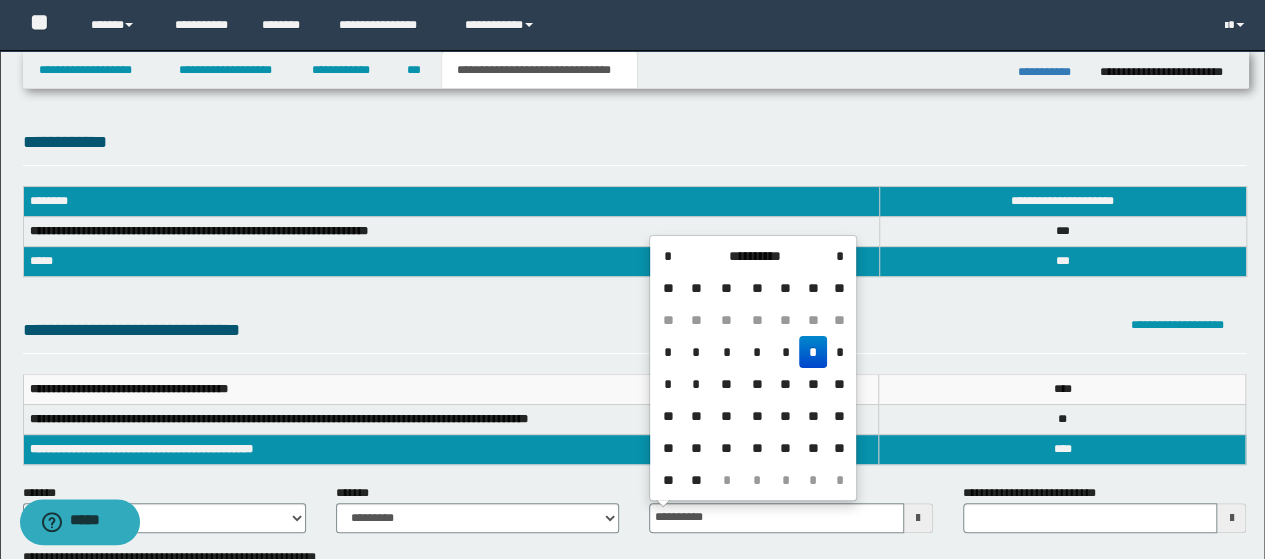 type on "**********" 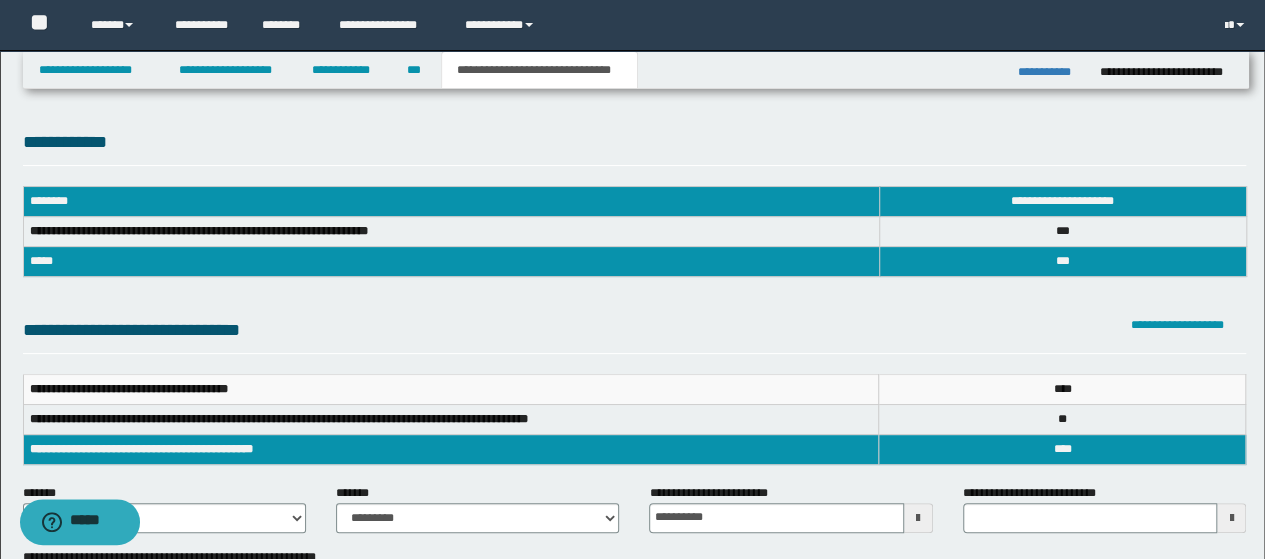 click on "**********" at bounding box center [635, 147] 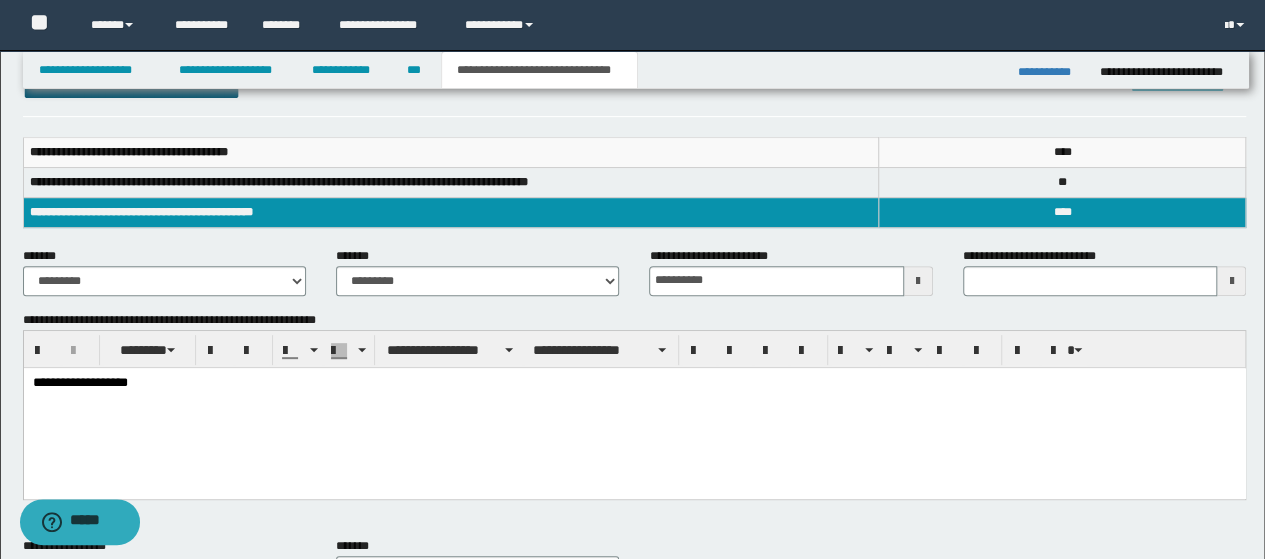 scroll, scrollTop: 200, scrollLeft: 0, axis: vertical 